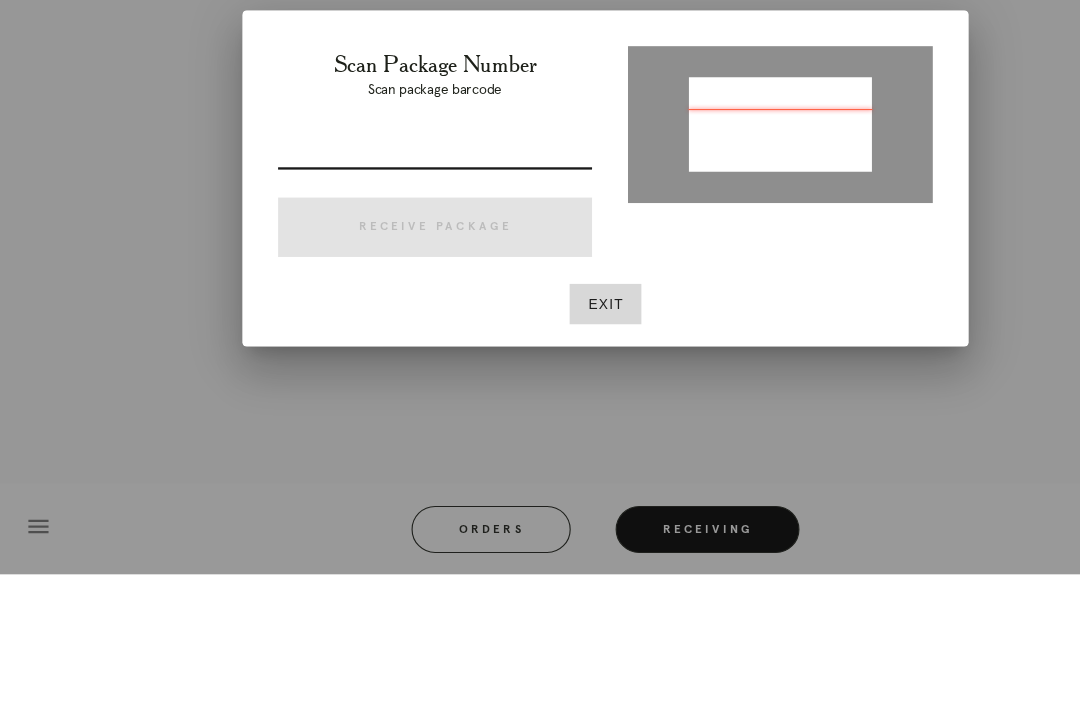 scroll, scrollTop: 63, scrollLeft: 0, axis: vertical 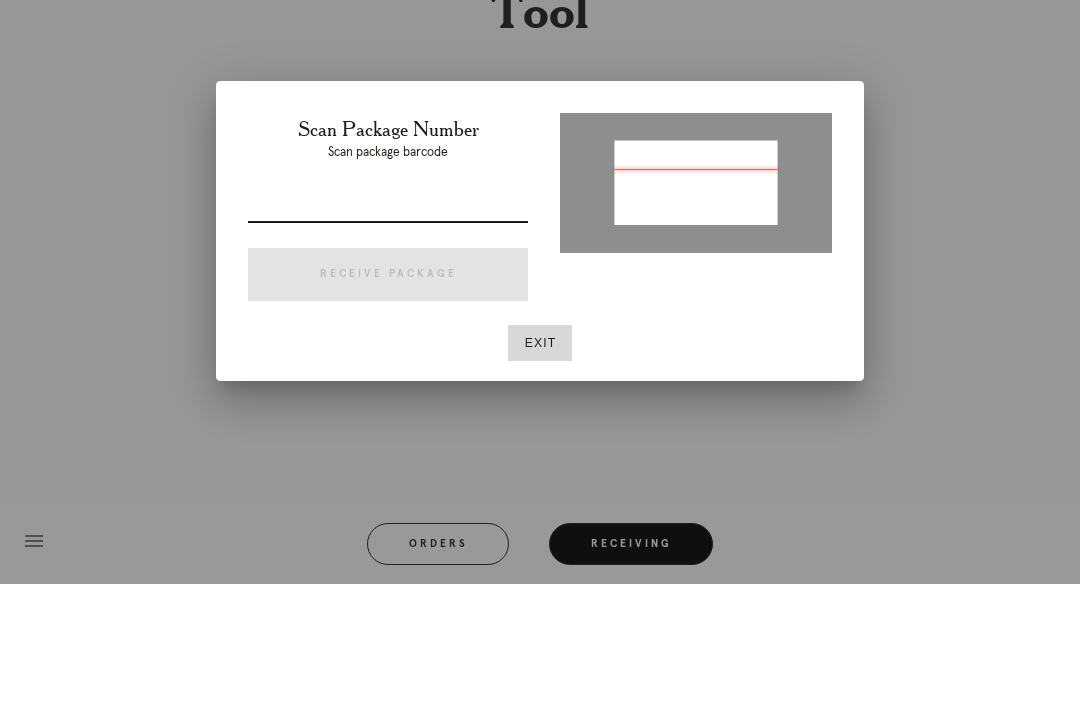 type on "P860530999870436" 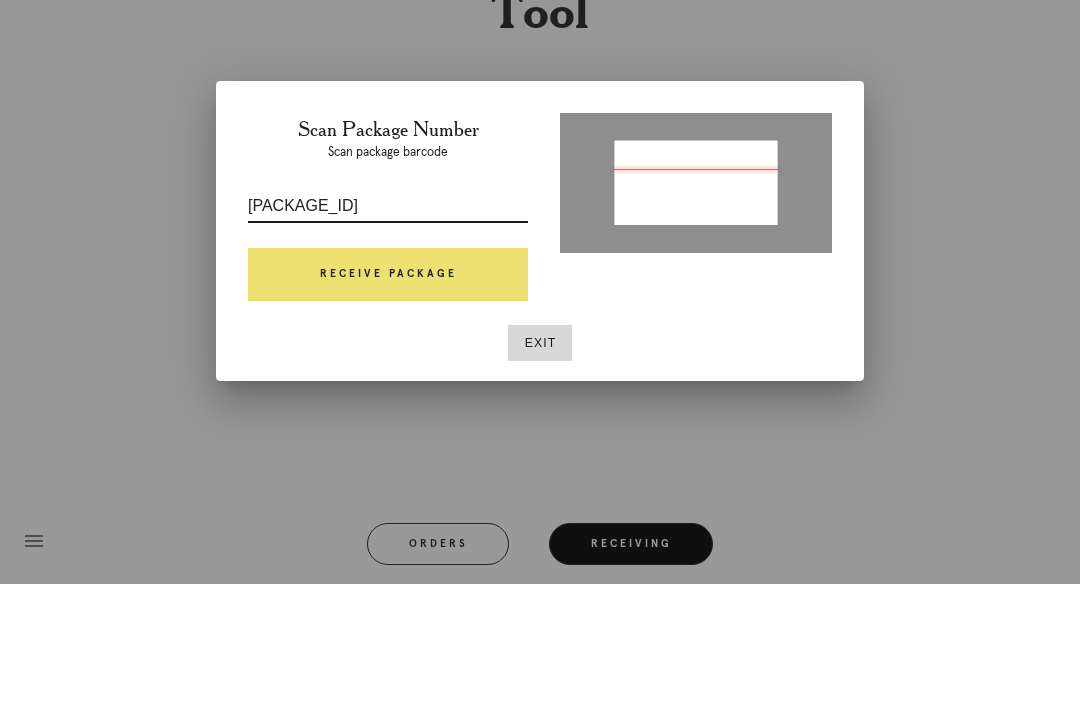 click on "Receive Package" at bounding box center [388, 398] 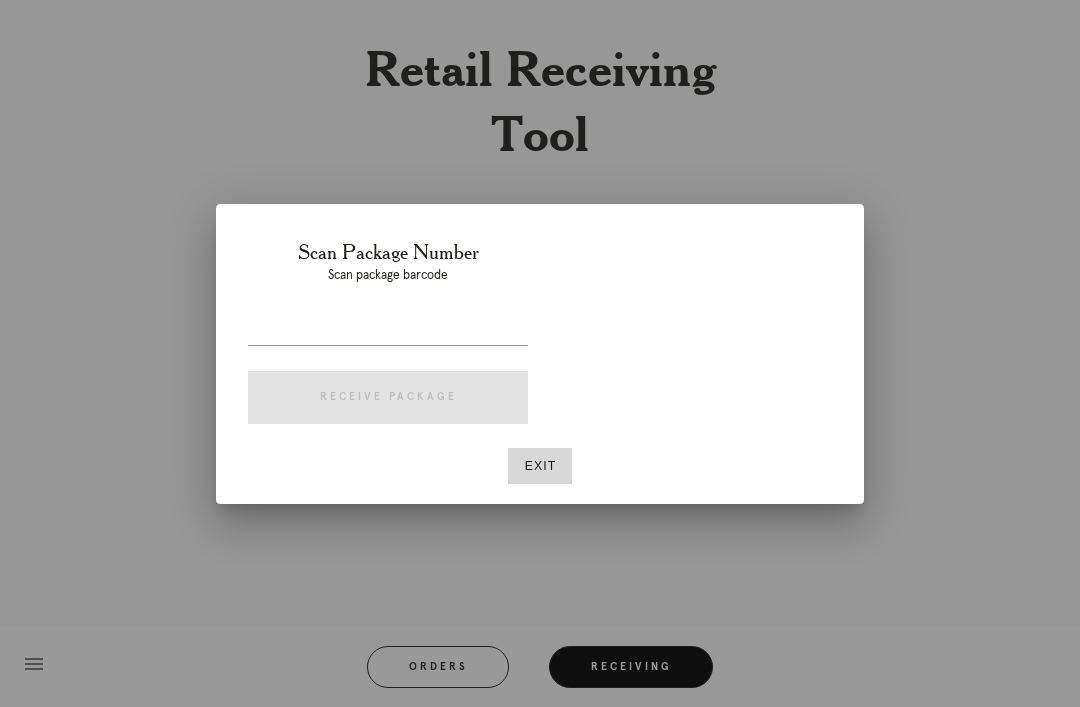scroll, scrollTop: 25, scrollLeft: 0, axis: vertical 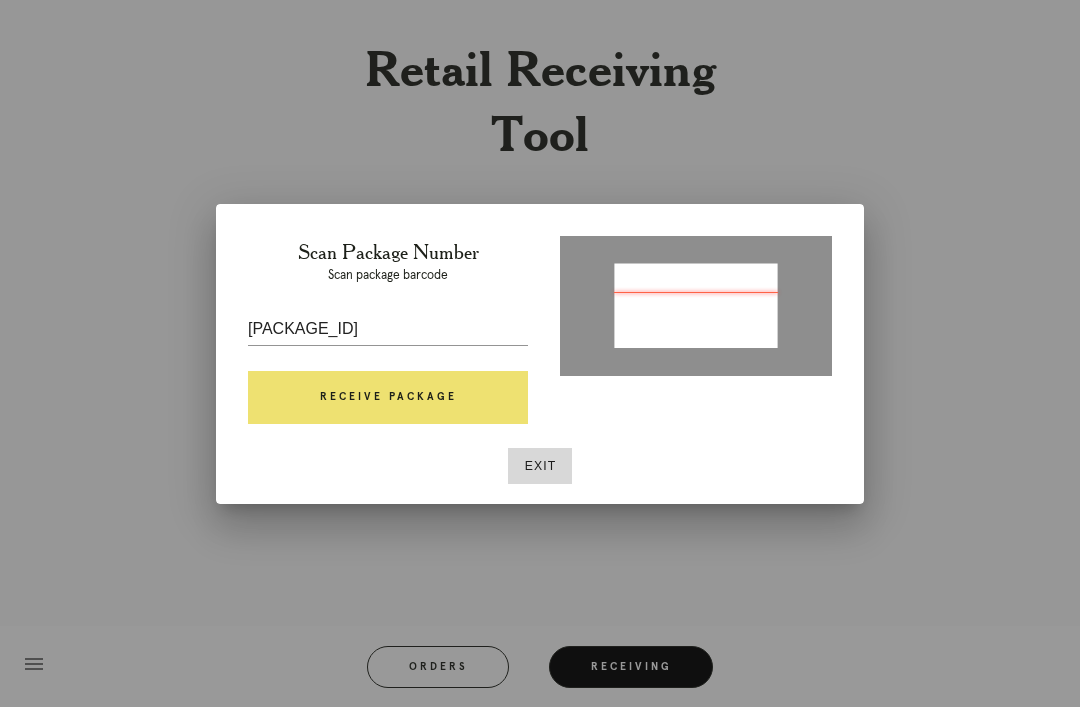 click on "[PACKAGE_ID]" at bounding box center [388, 329] 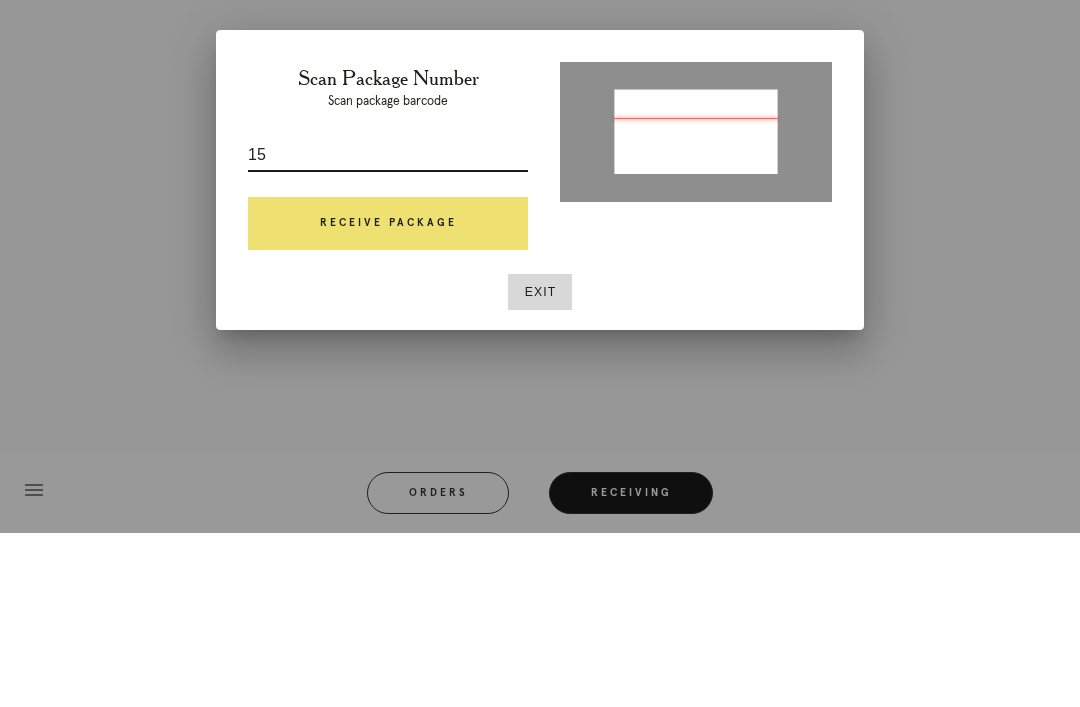 type on "1" 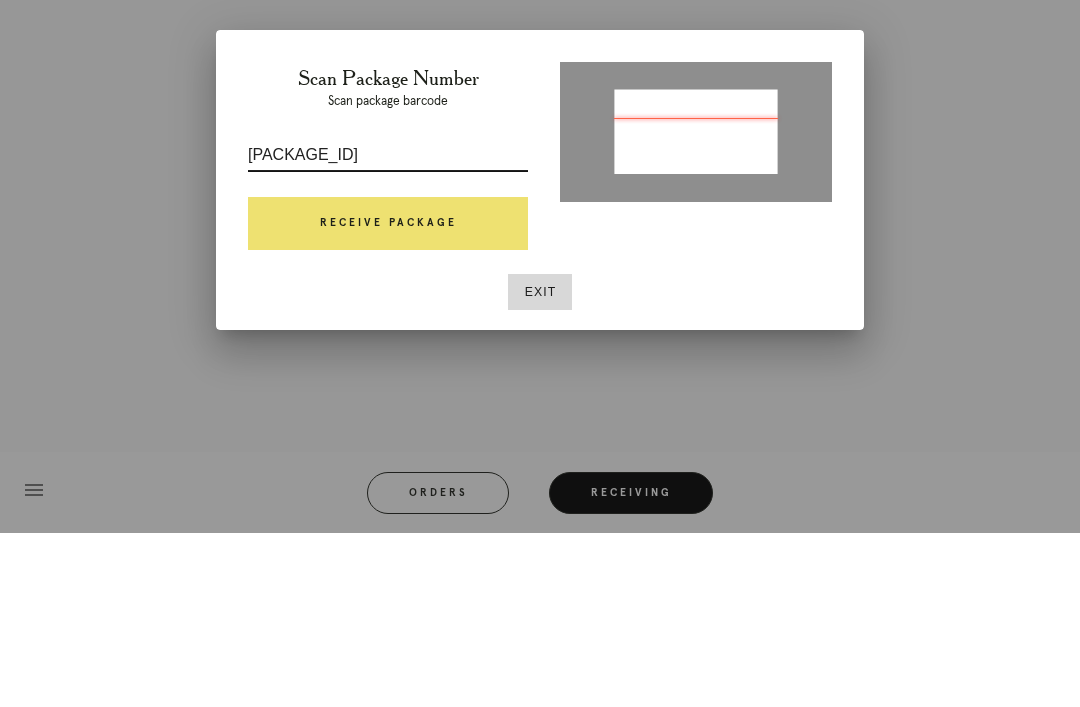 click on "Receive Package" at bounding box center [388, 398] 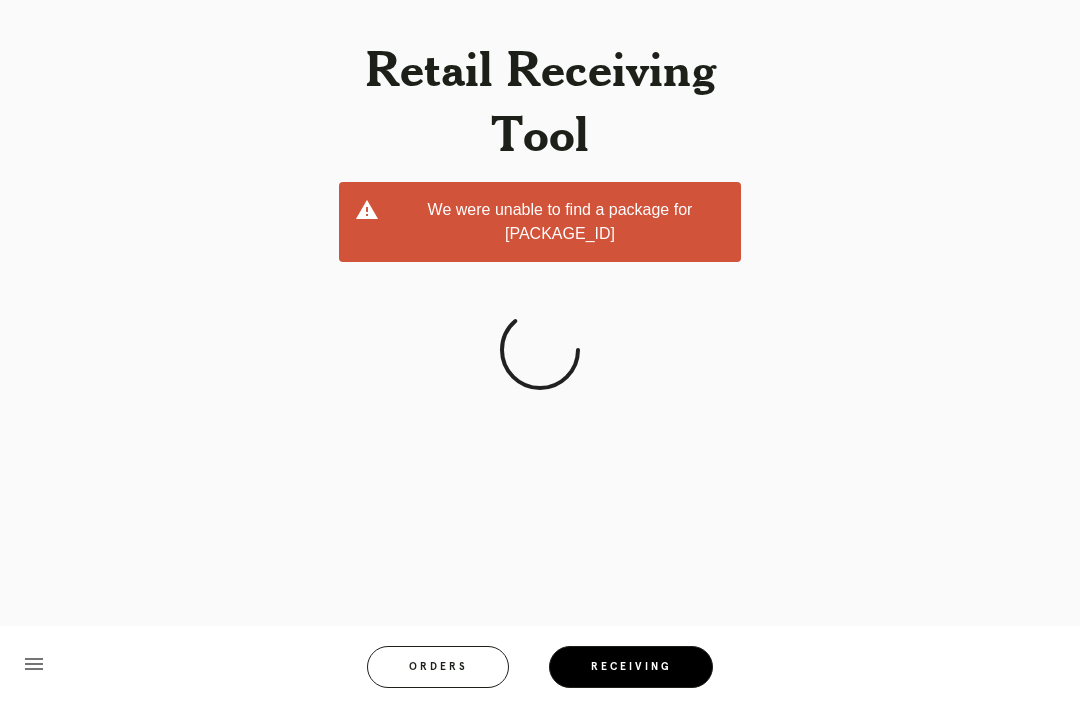 click on "Retail Receiving Tool
We were unable to find a package for [PACKAGE_ID]" at bounding box center [540, 157] 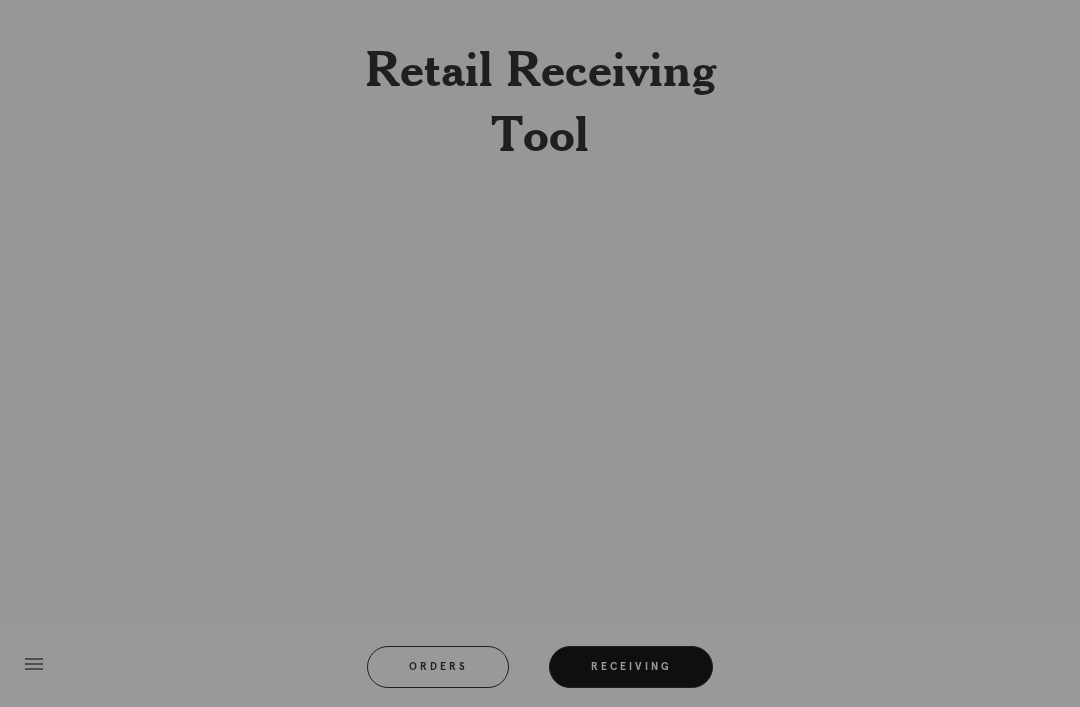 scroll, scrollTop: 0, scrollLeft: 0, axis: both 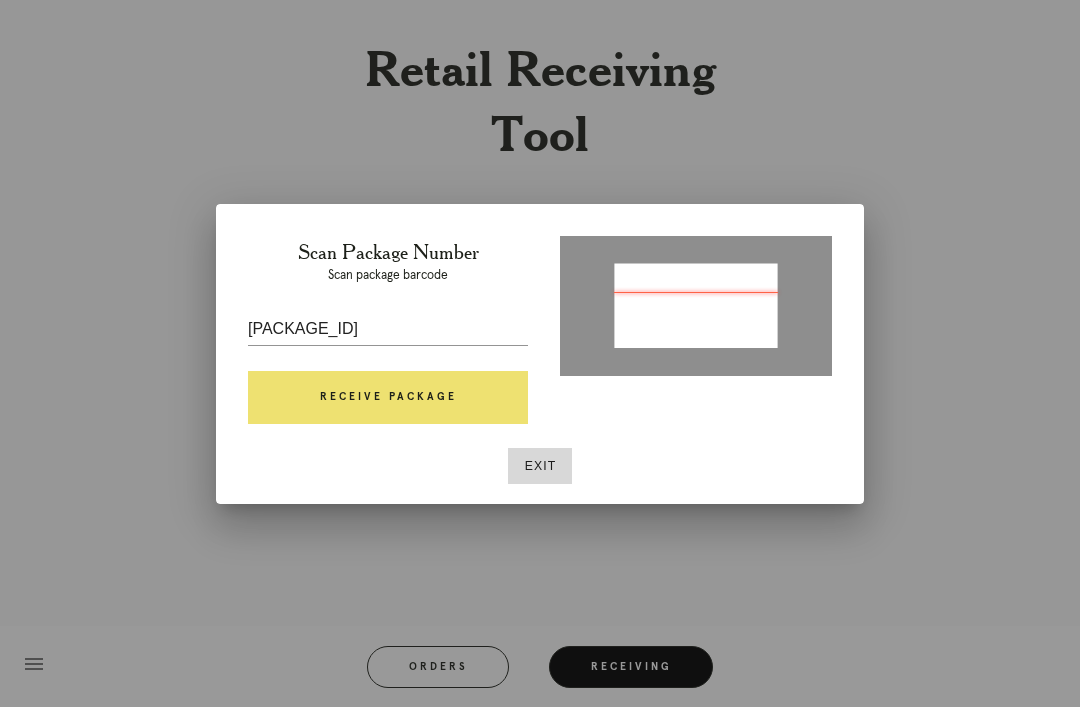 click on "15593697695649" at bounding box center (388, 329) 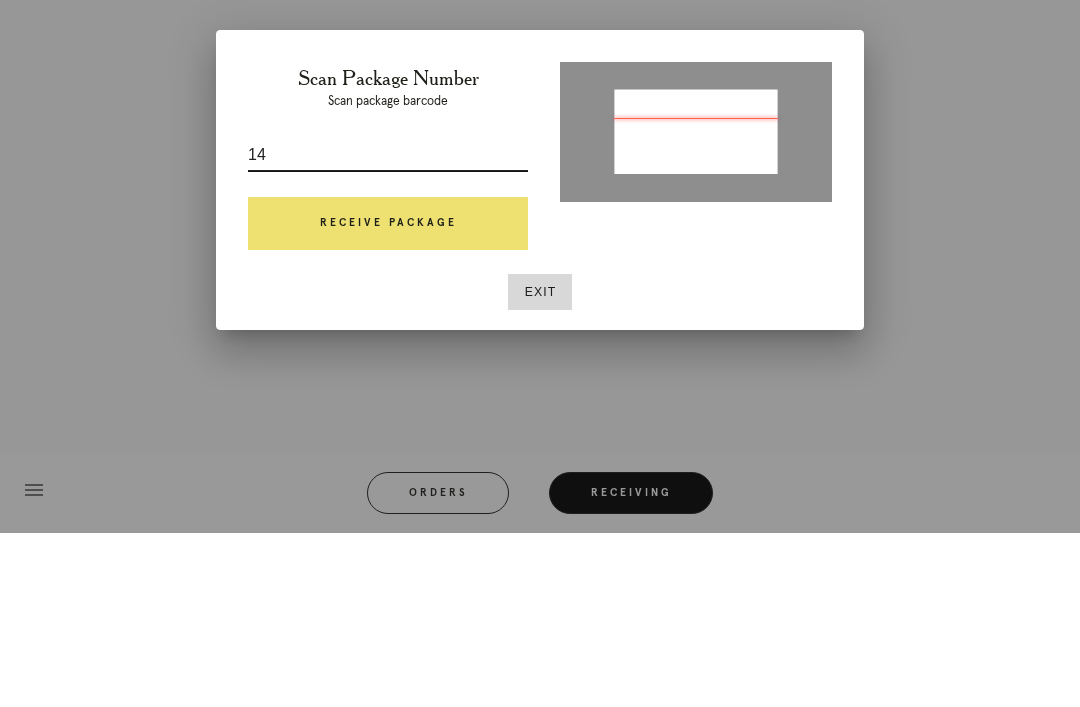 type on "1" 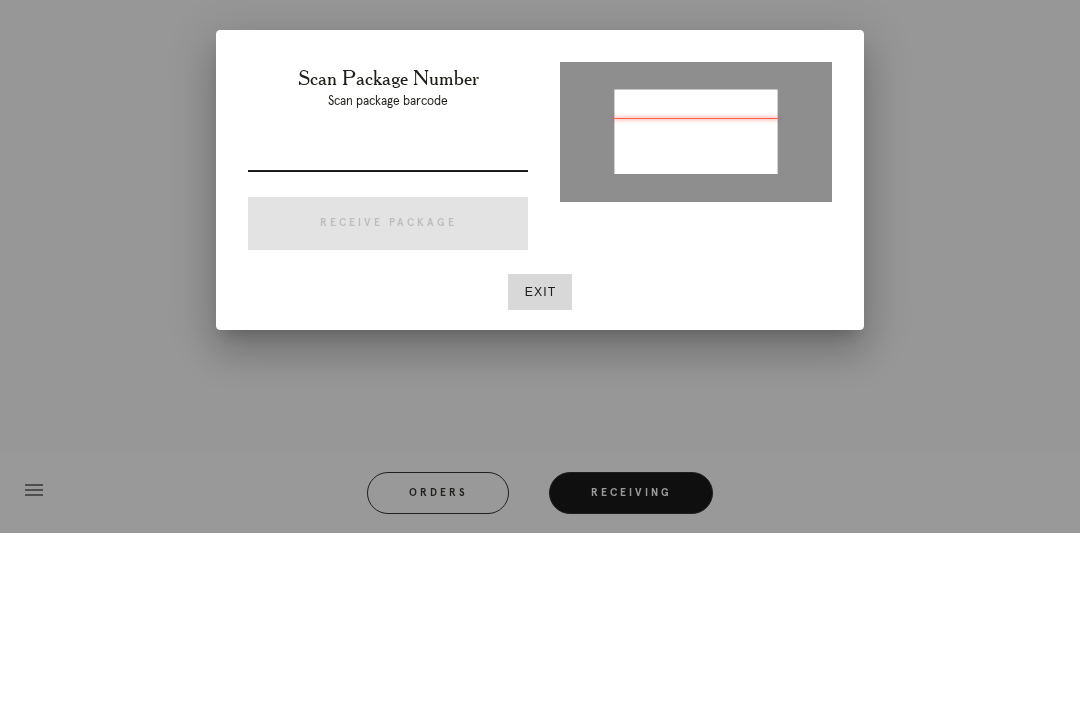 type on "P860530999870436" 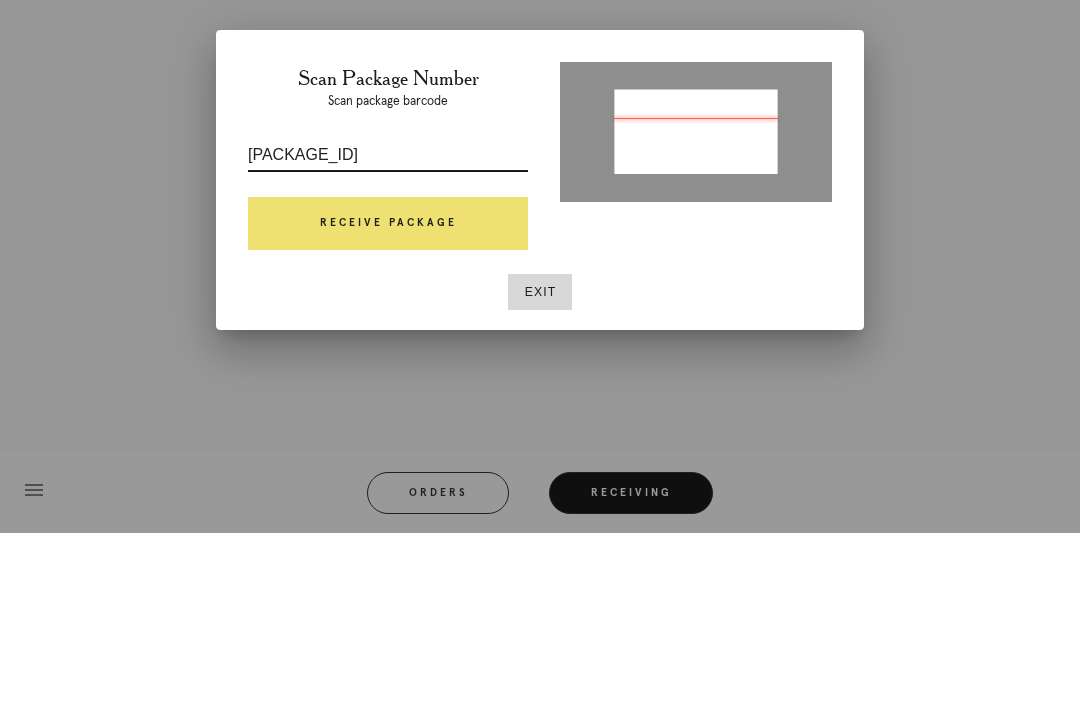 click on "Receive Package" at bounding box center (388, 398) 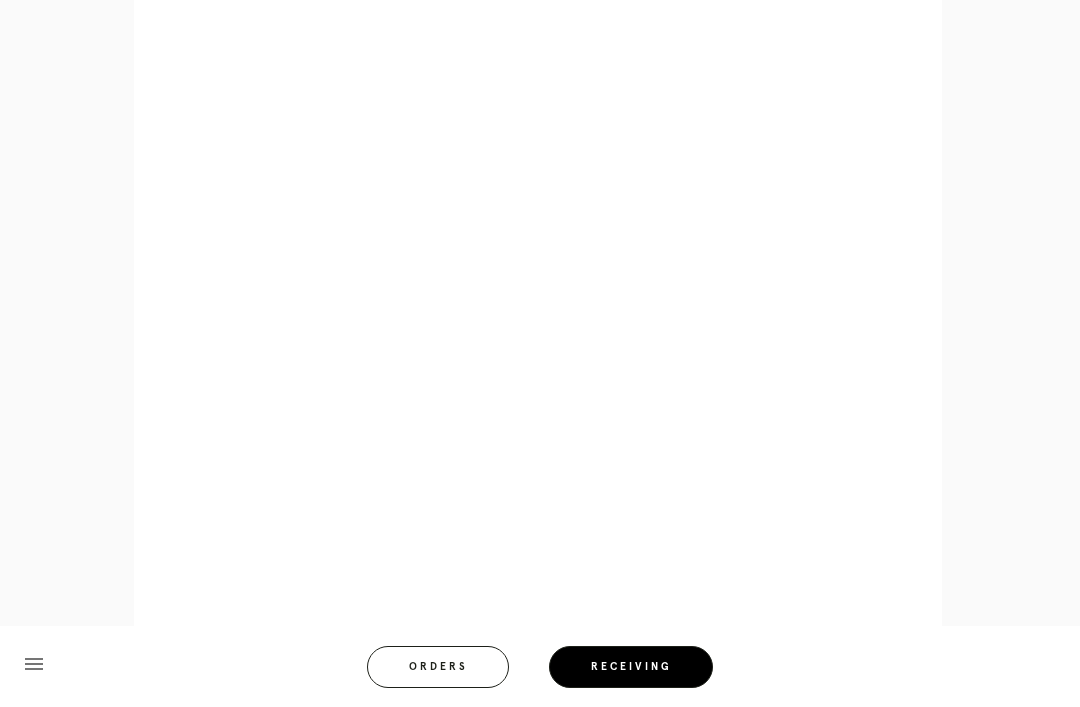 scroll, scrollTop: 1140, scrollLeft: 0, axis: vertical 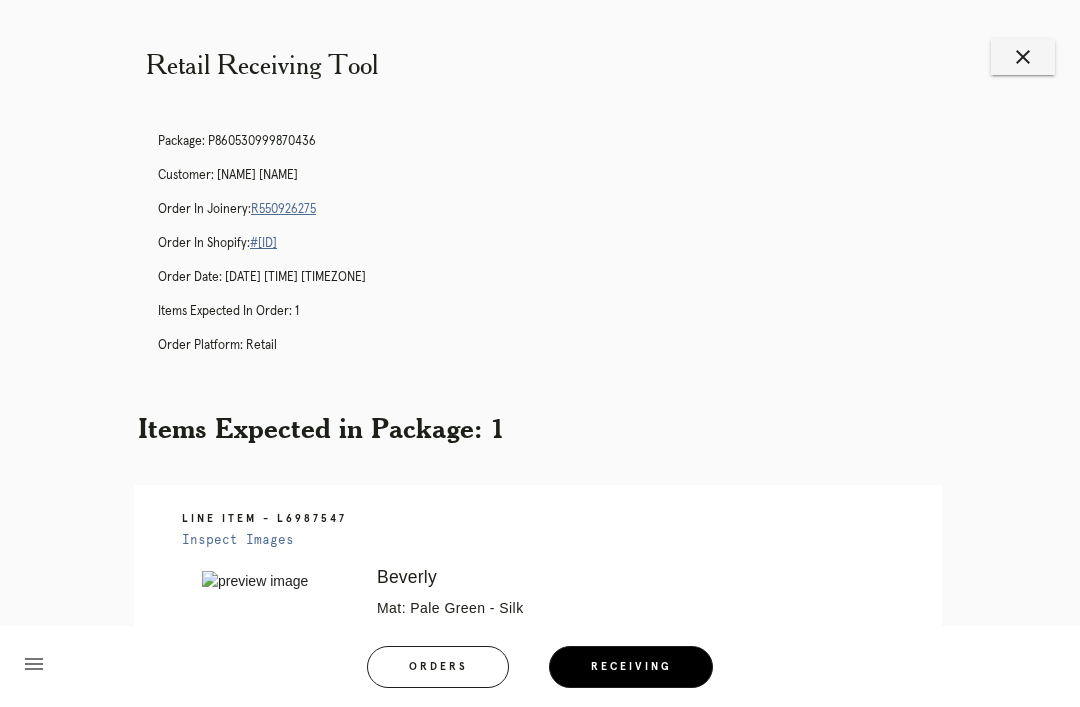 click on "close" at bounding box center [1023, 57] 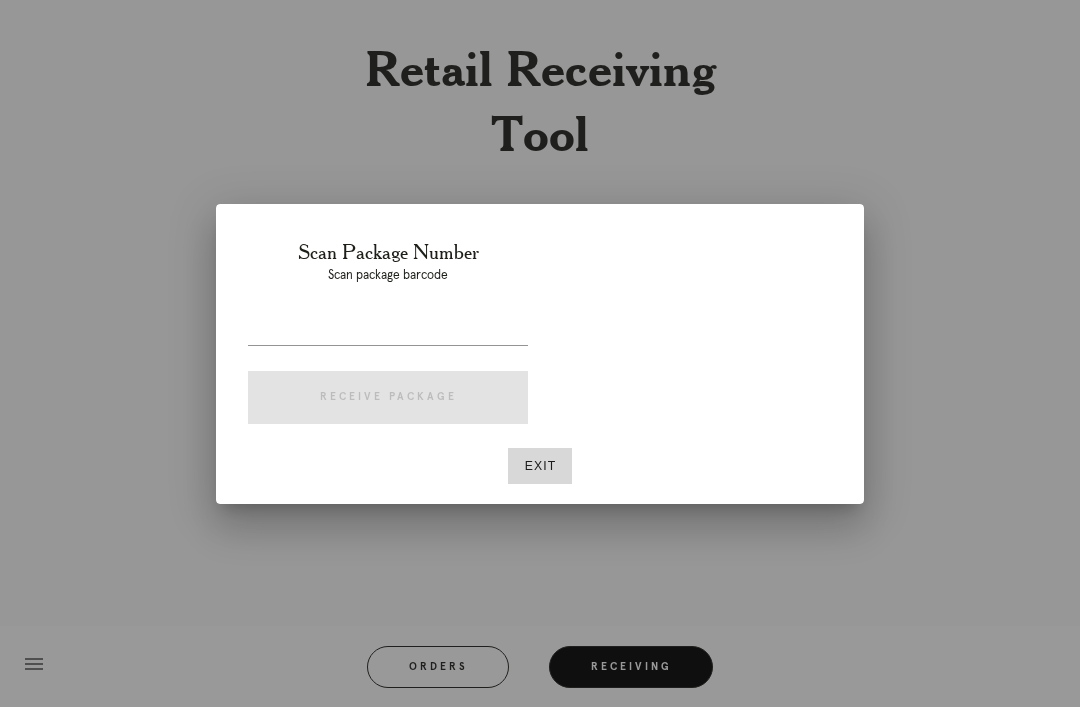 scroll, scrollTop: 0, scrollLeft: 0, axis: both 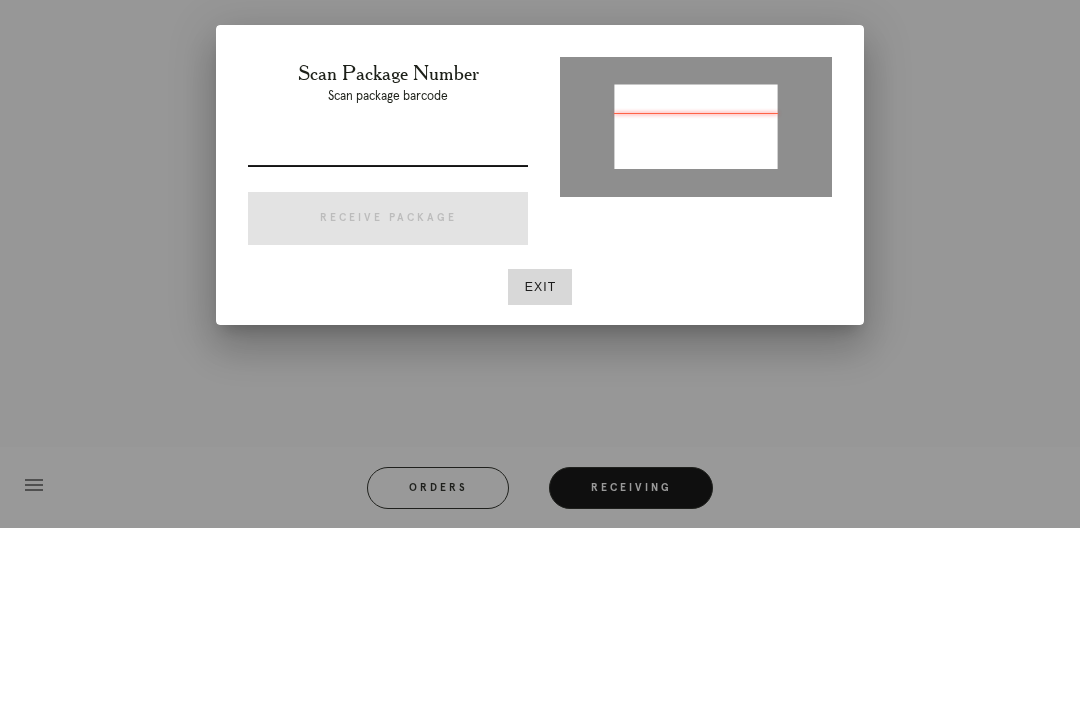type on "P828363994231461" 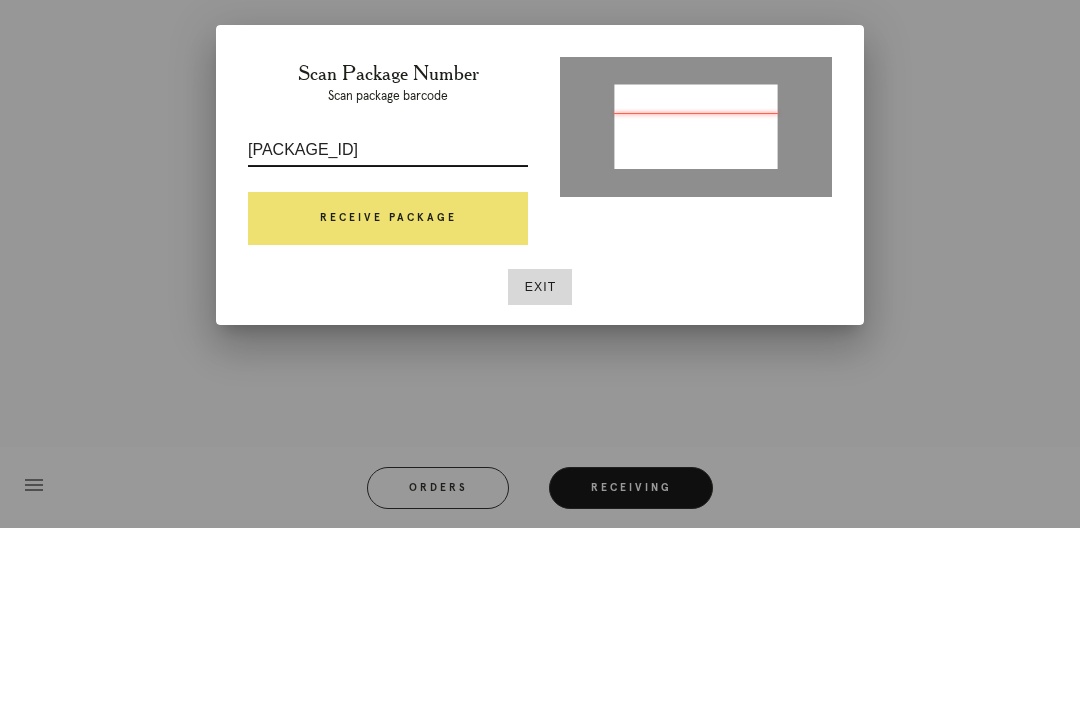 click on "Receive Package" at bounding box center (388, 398) 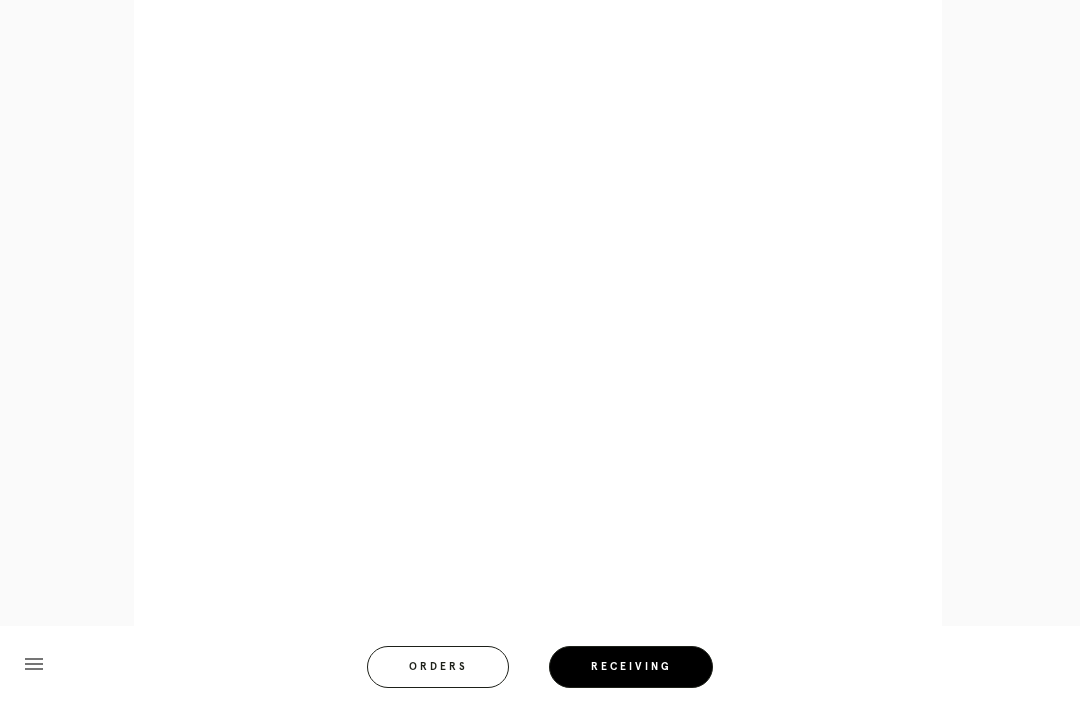 scroll, scrollTop: 964, scrollLeft: 0, axis: vertical 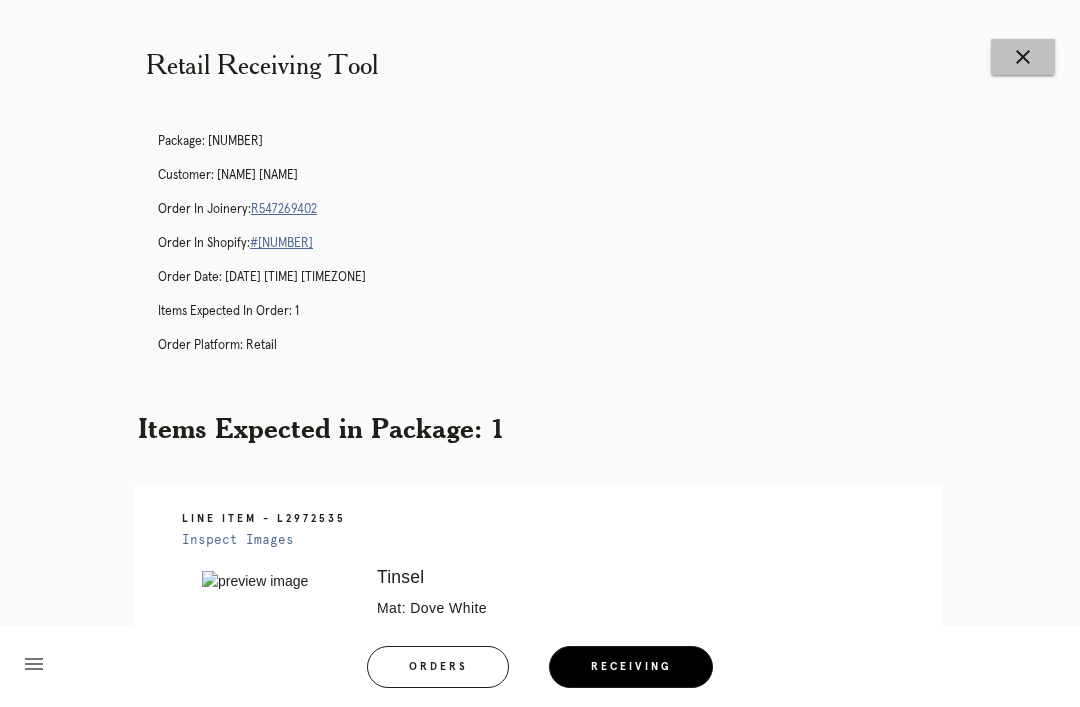 click on "close" at bounding box center (1023, 57) 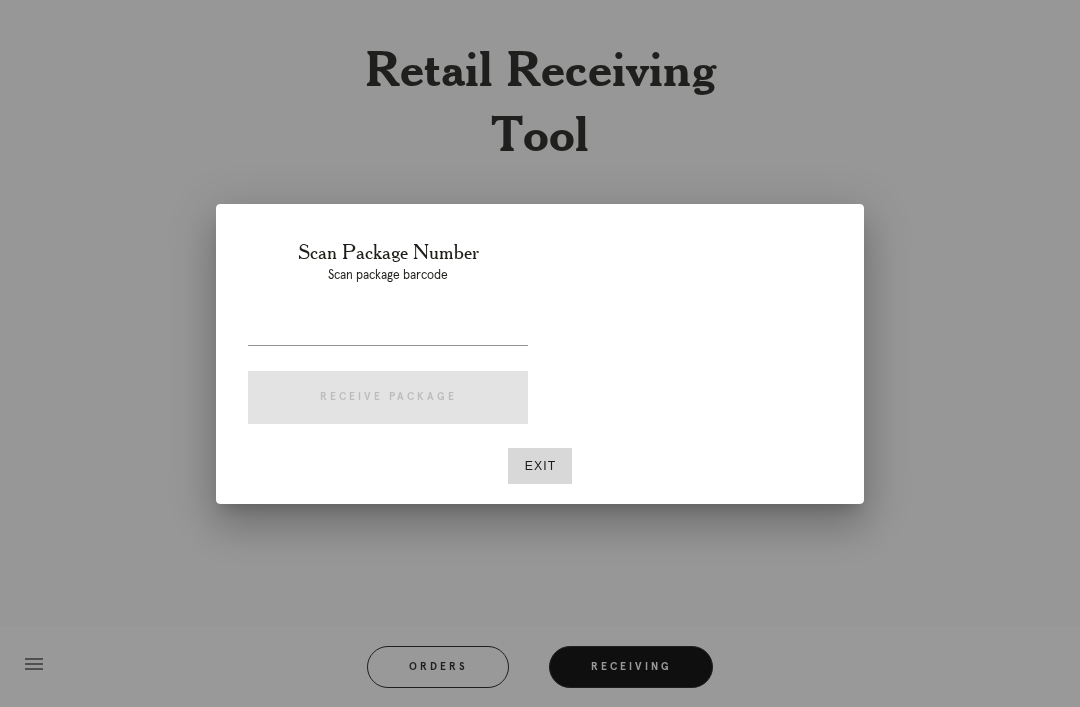 scroll, scrollTop: 0, scrollLeft: 0, axis: both 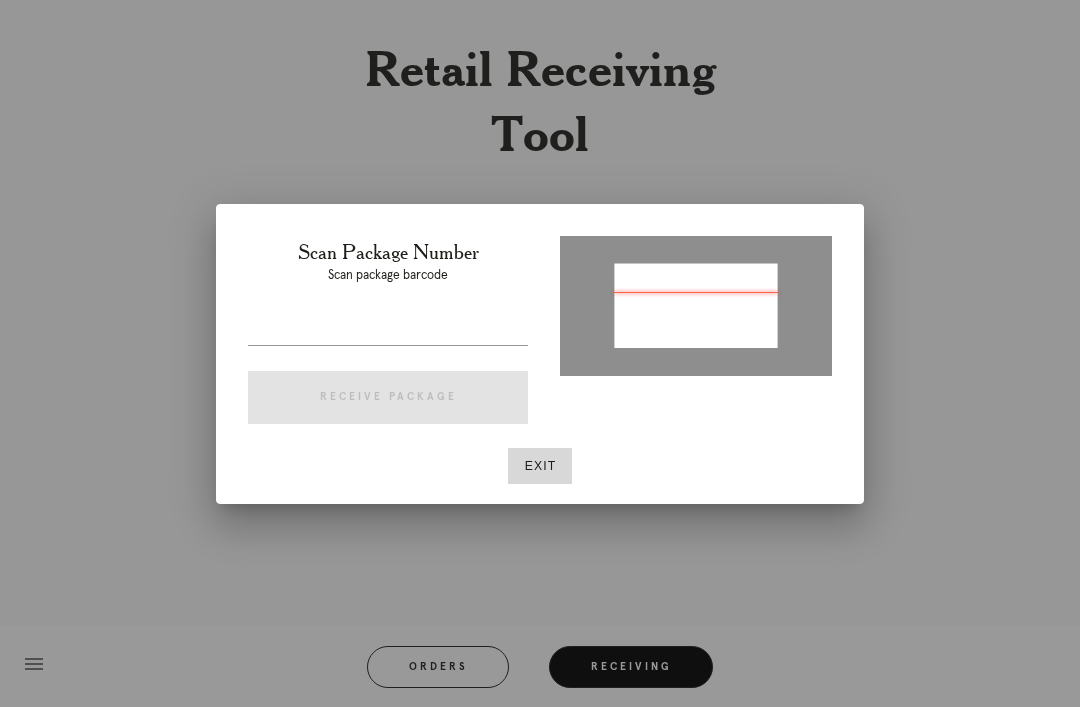 click at bounding box center [388, 329] 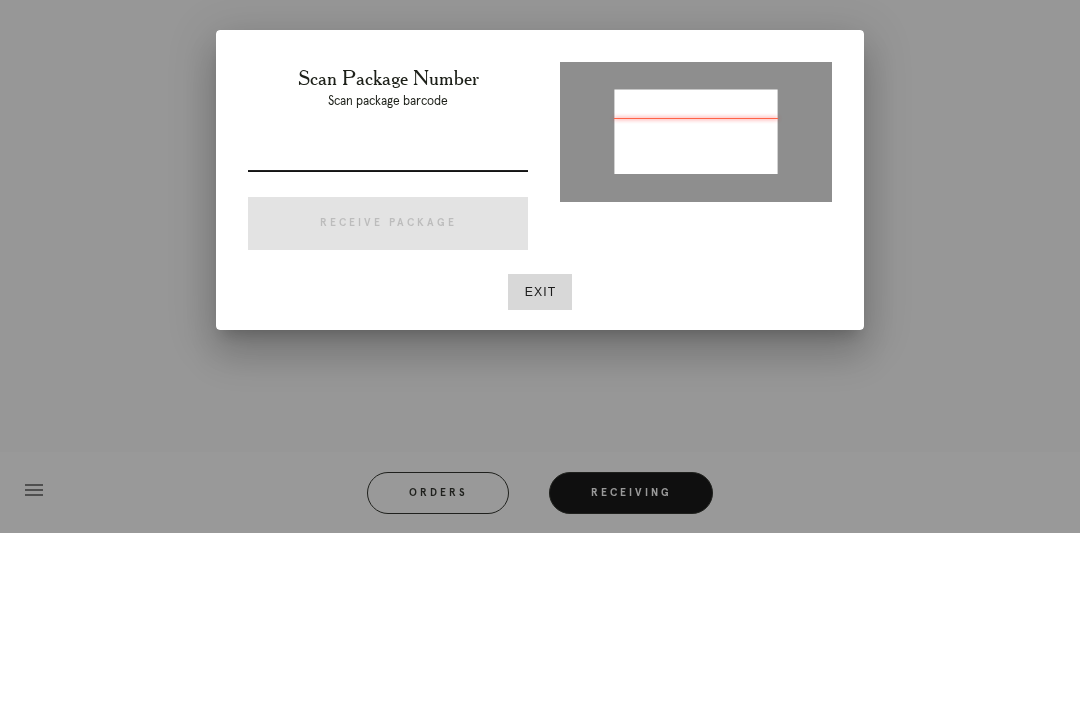type on "P441813019014950" 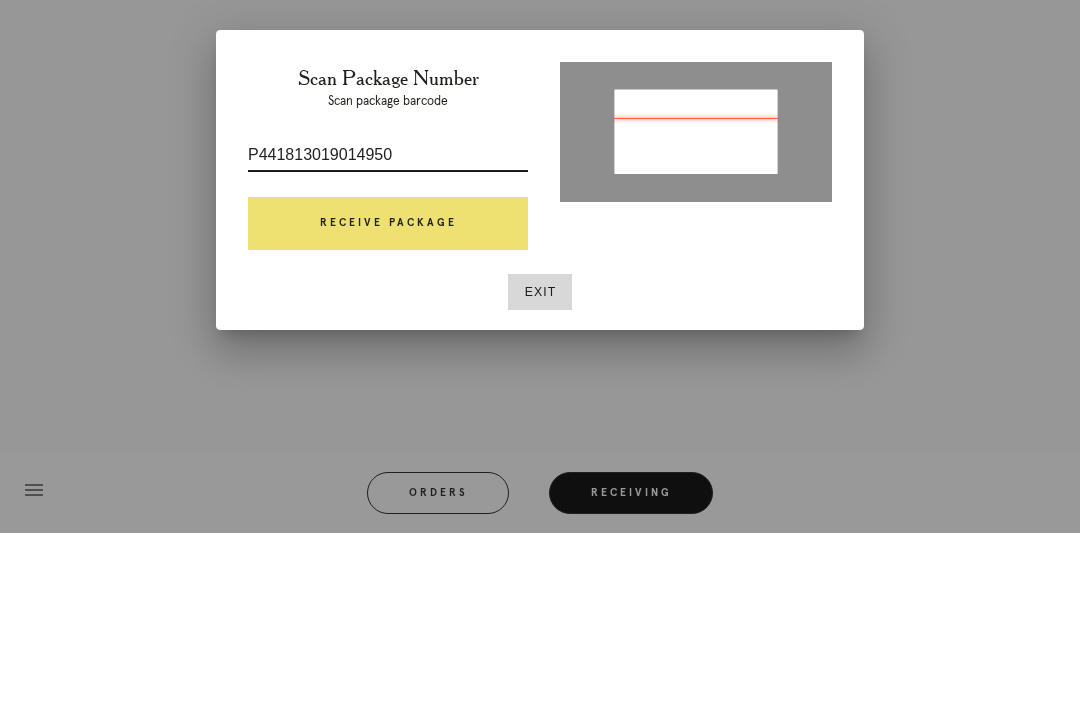 click on "Receive Package" at bounding box center (388, 398) 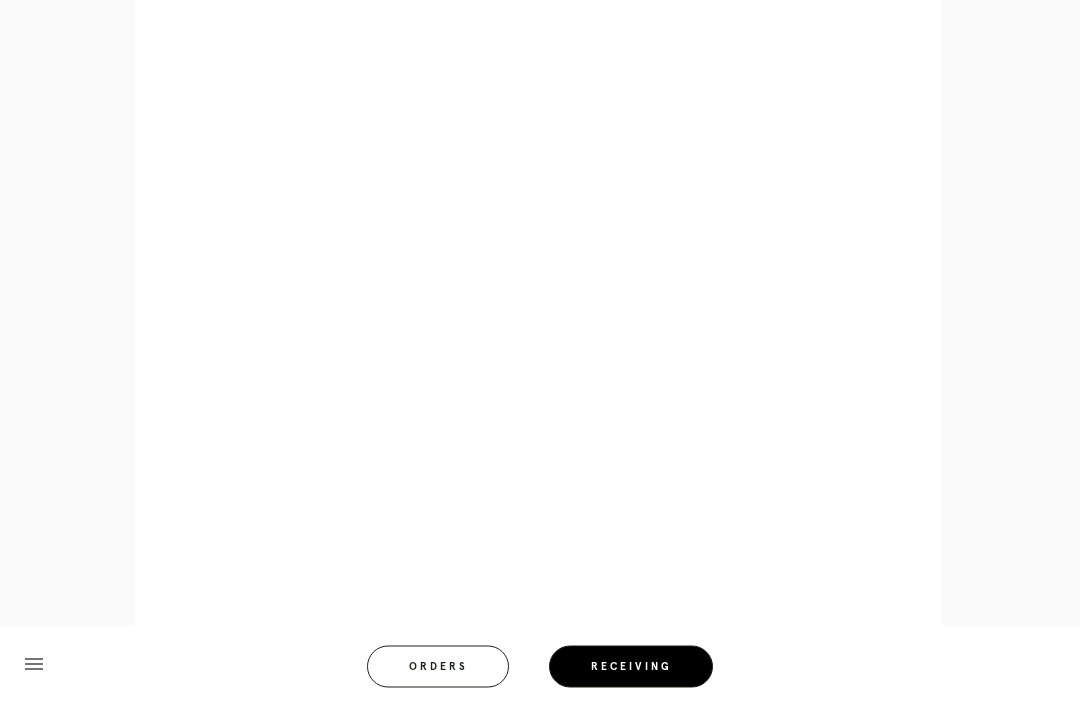 scroll, scrollTop: 1019, scrollLeft: 0, axis: vertical 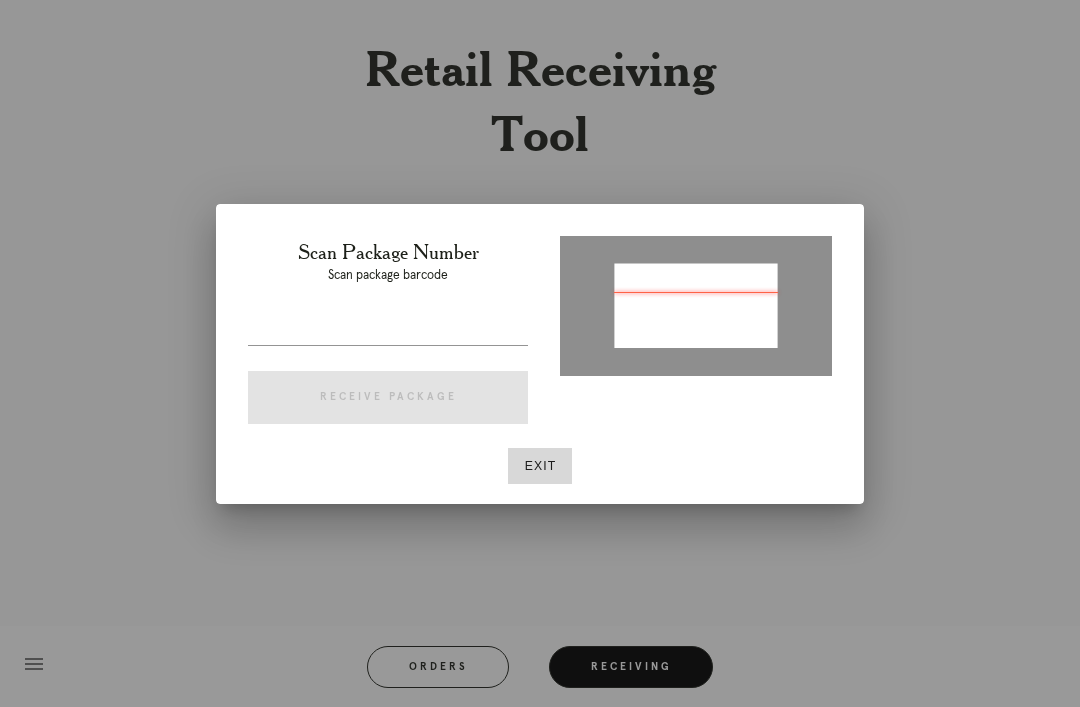 type on "[PACKAGE_ID]" 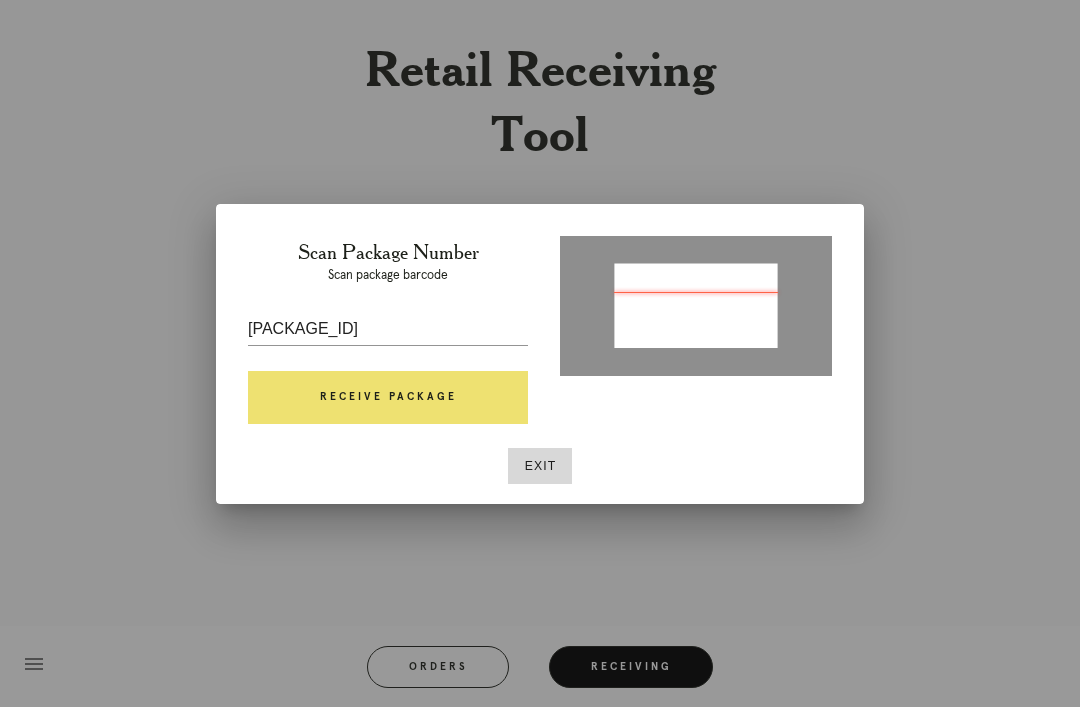 click on "Receive Package" at bounding box center (388, 398) 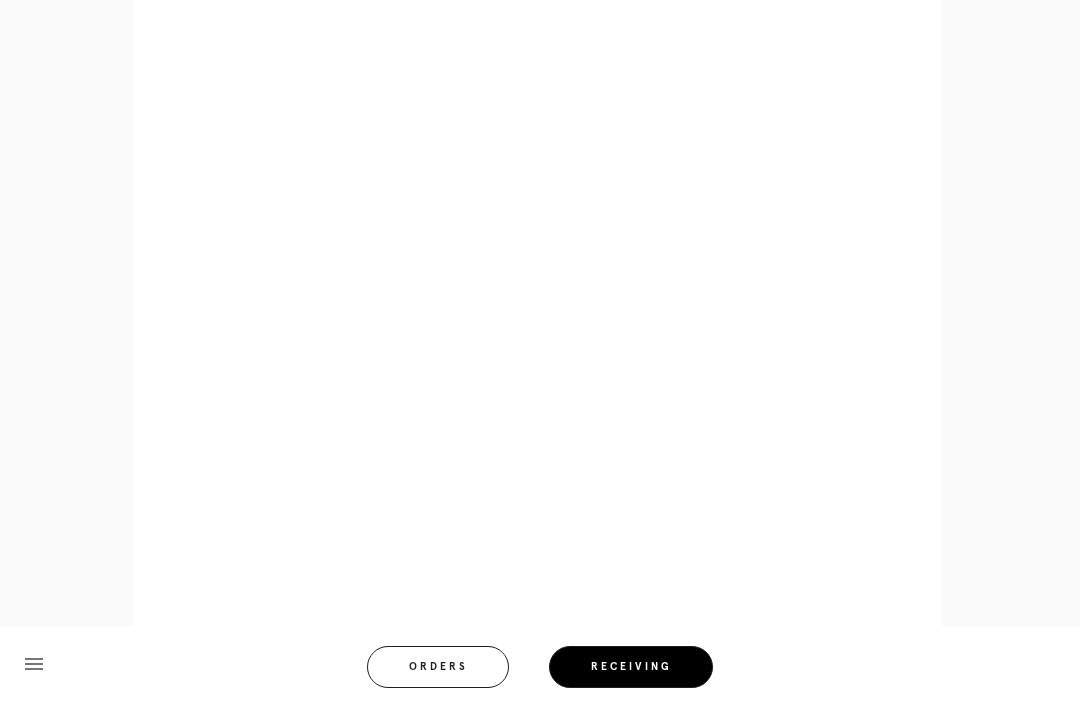 scroll, scrollTop: 858, scrollLeft: 0, axis: vertical 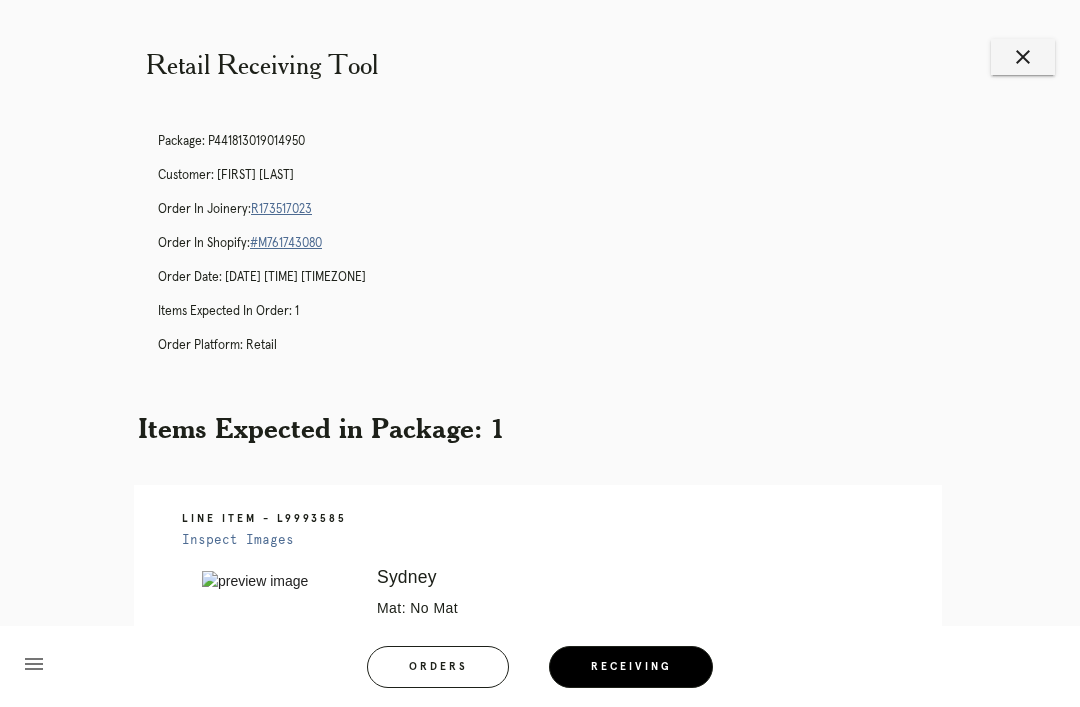 click on "close" at bounding box center [1023, 57] 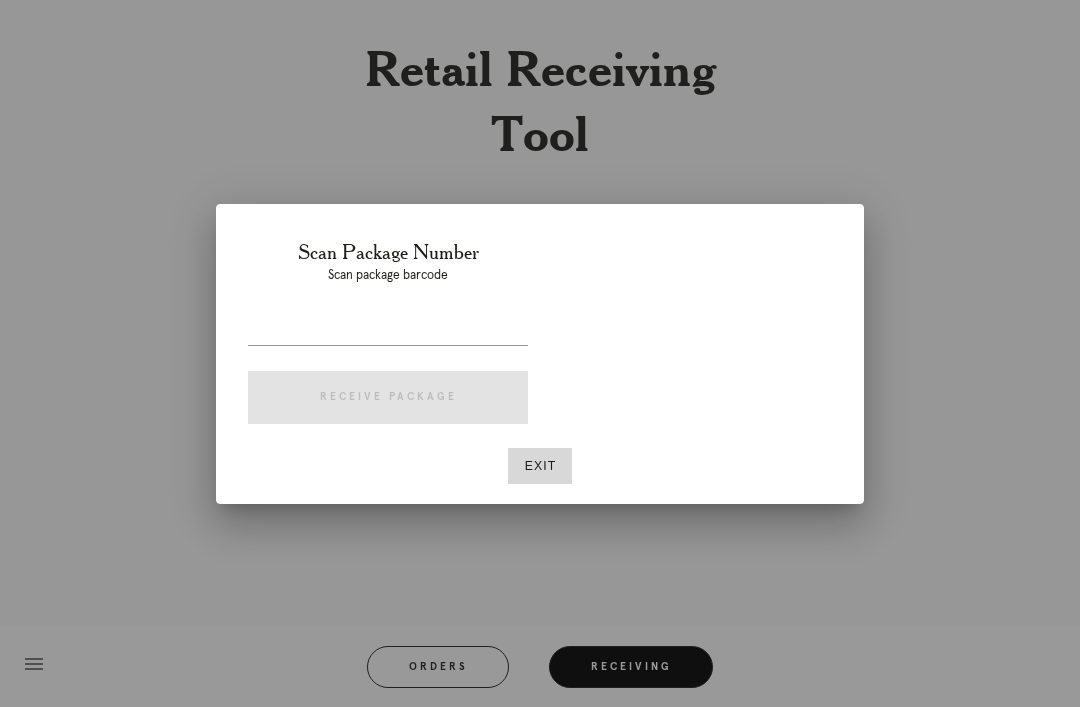 scroll, scrollTop: 0, scrollLeft: 0, axis: both 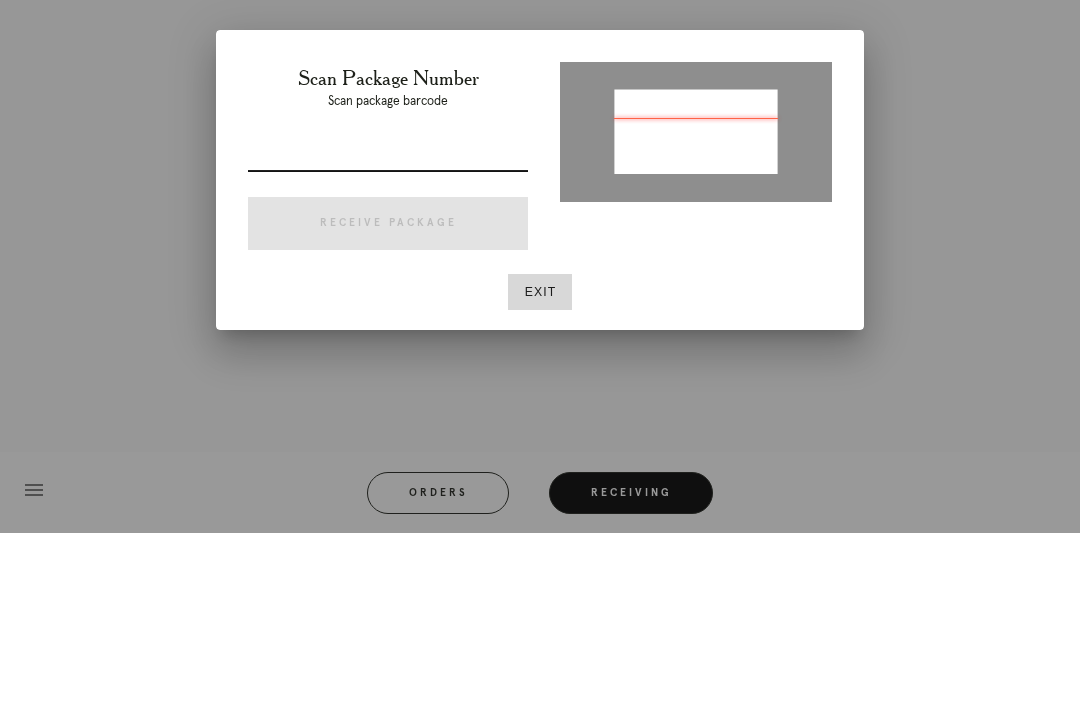 type on "P847619455223213" 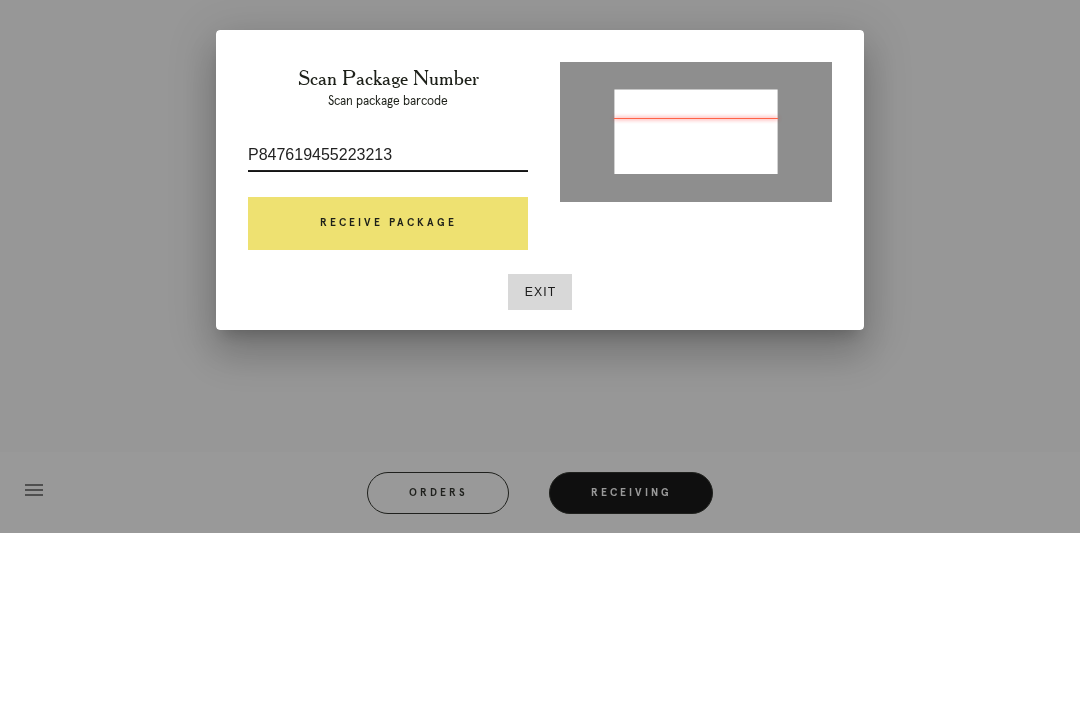 click on "Receive Package" at bounding box center [388, 398] 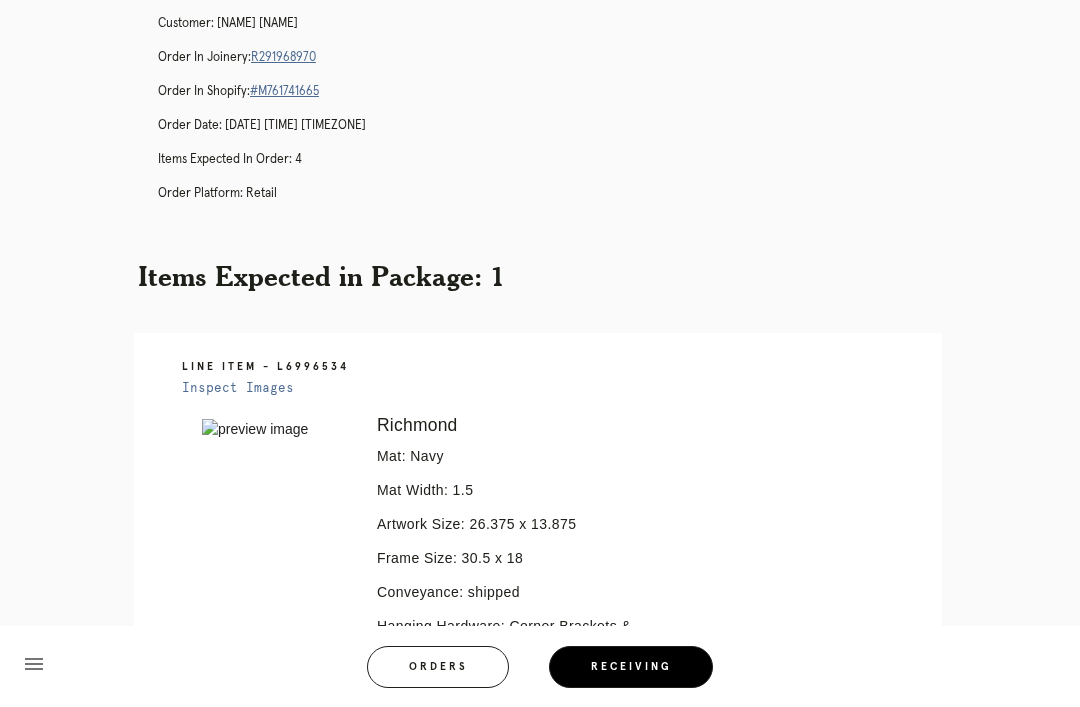 scroll, scrollTop: 195, scrollLeft: 0, axis: vertical 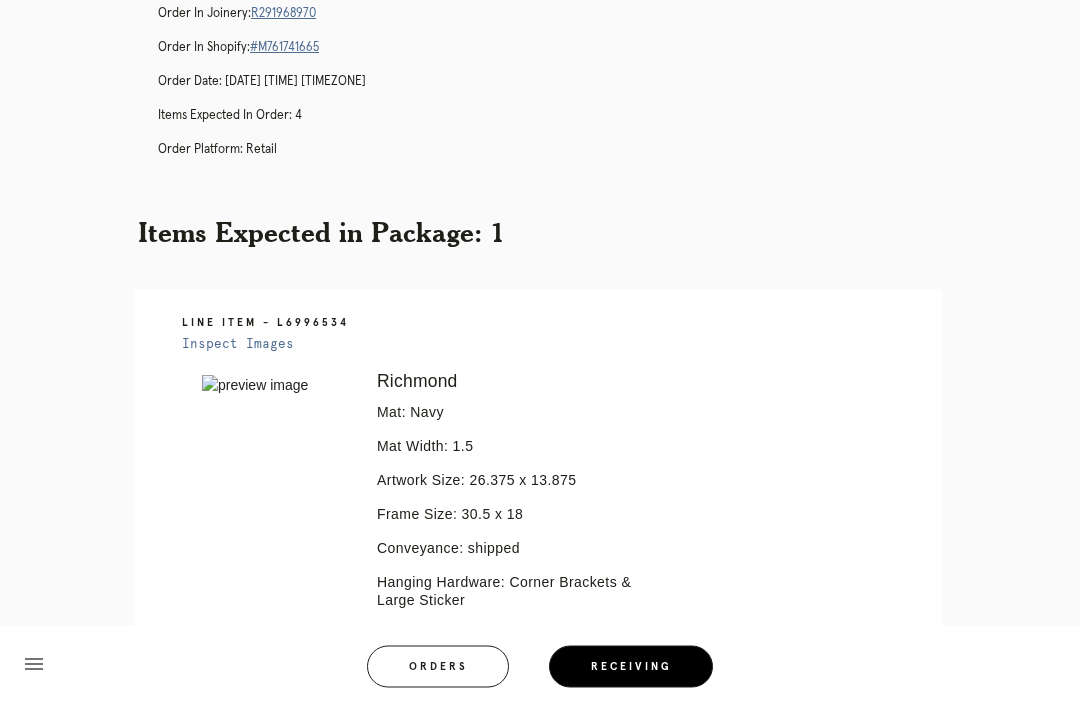 click on "Inspect Images" at bounding box center (238, 345) 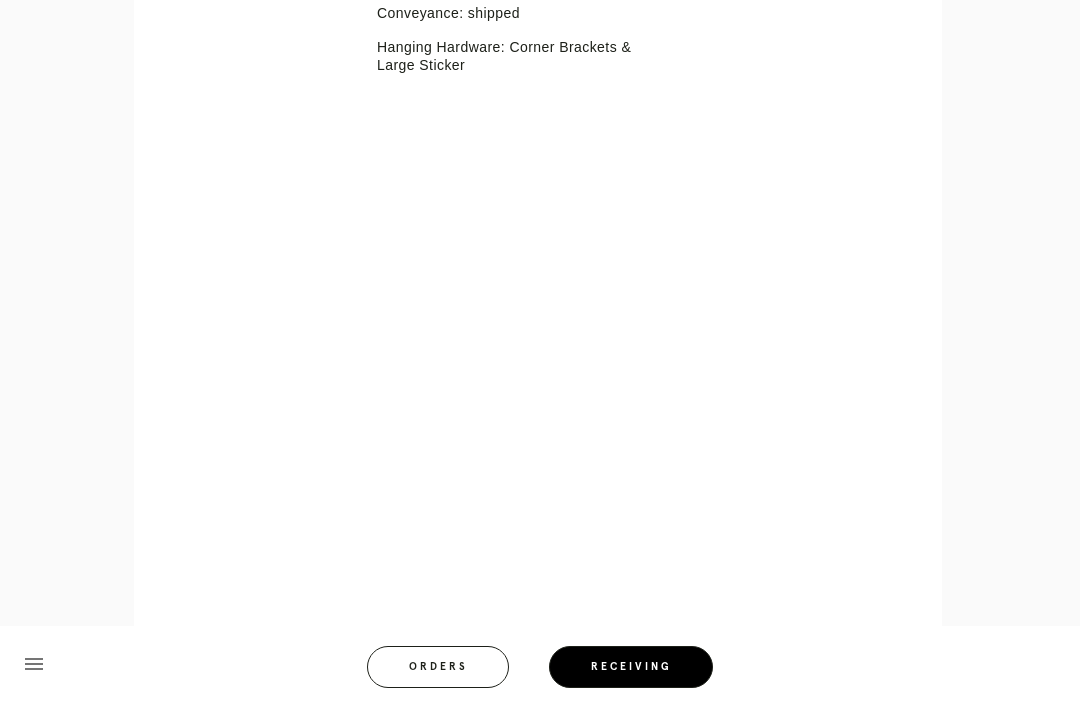 scroll, scrollTop: 724, scrollLeft: 0, axis: vertical 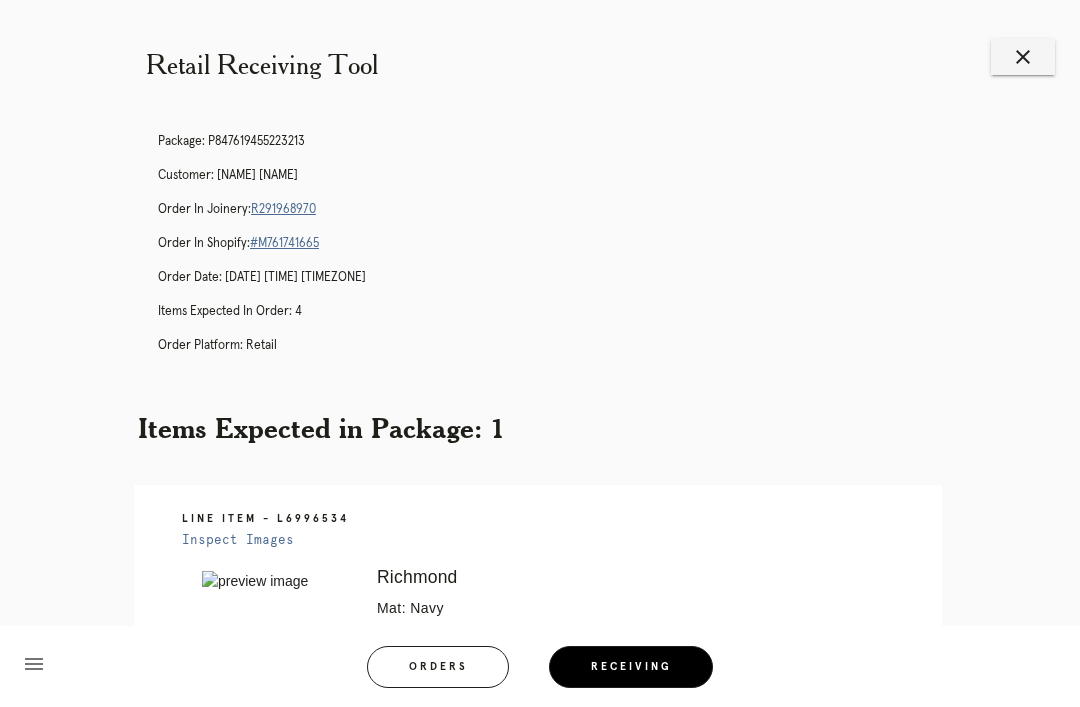 click on "R291968970" at bounding box center [283, 209] 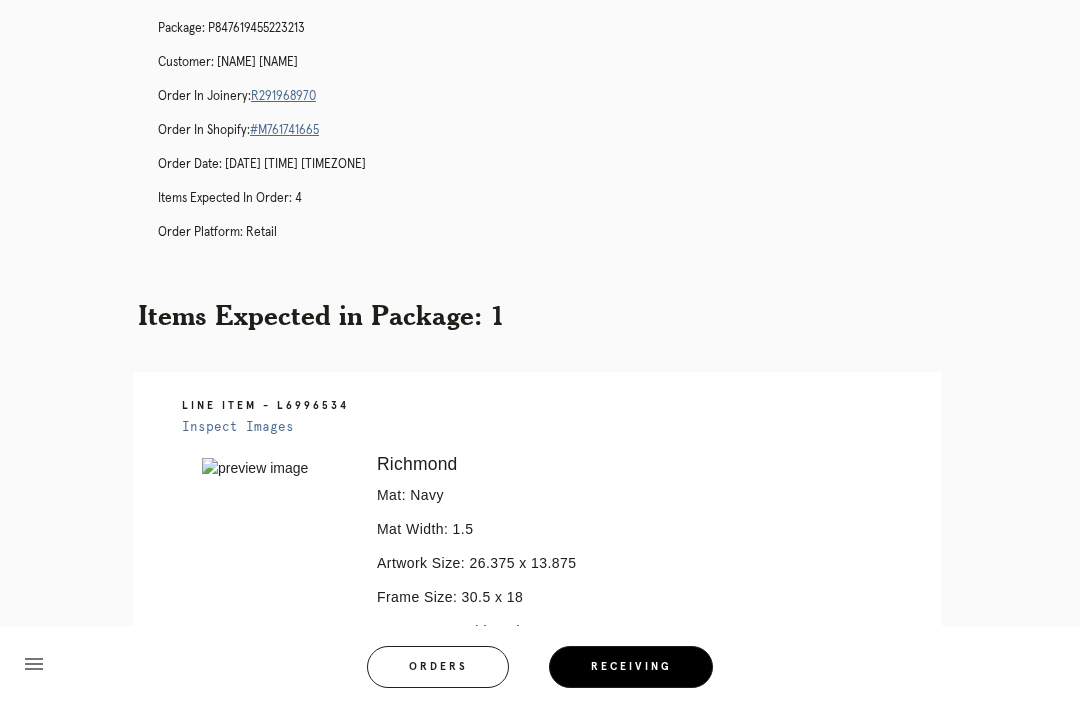 scroll, scrollTop: 0, scrollLeft: 0, axis: both 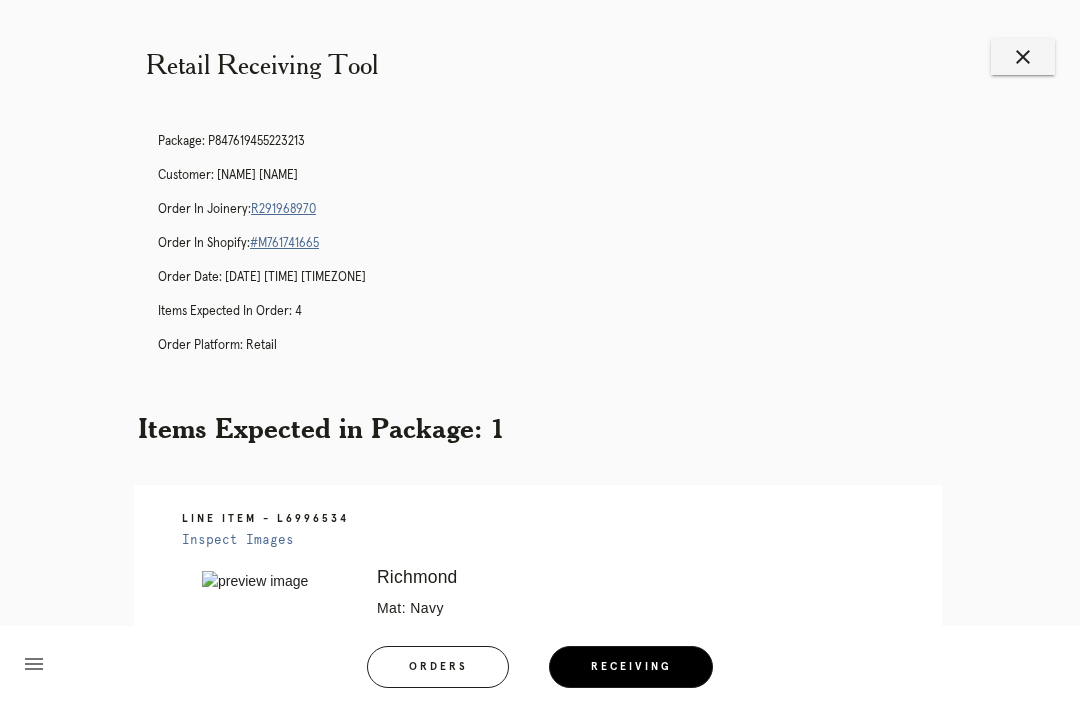 click on "close" at bounding box center (1023, 57) 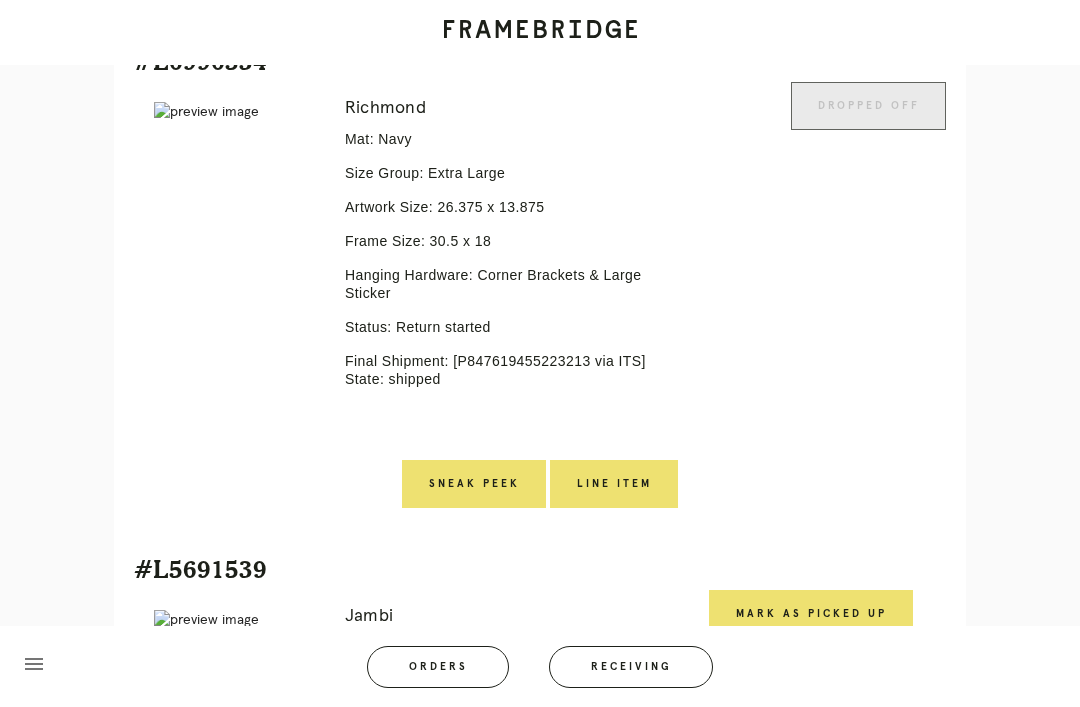 scroll, scrollTop: 535, scrollLeft: 0, axis: vertical 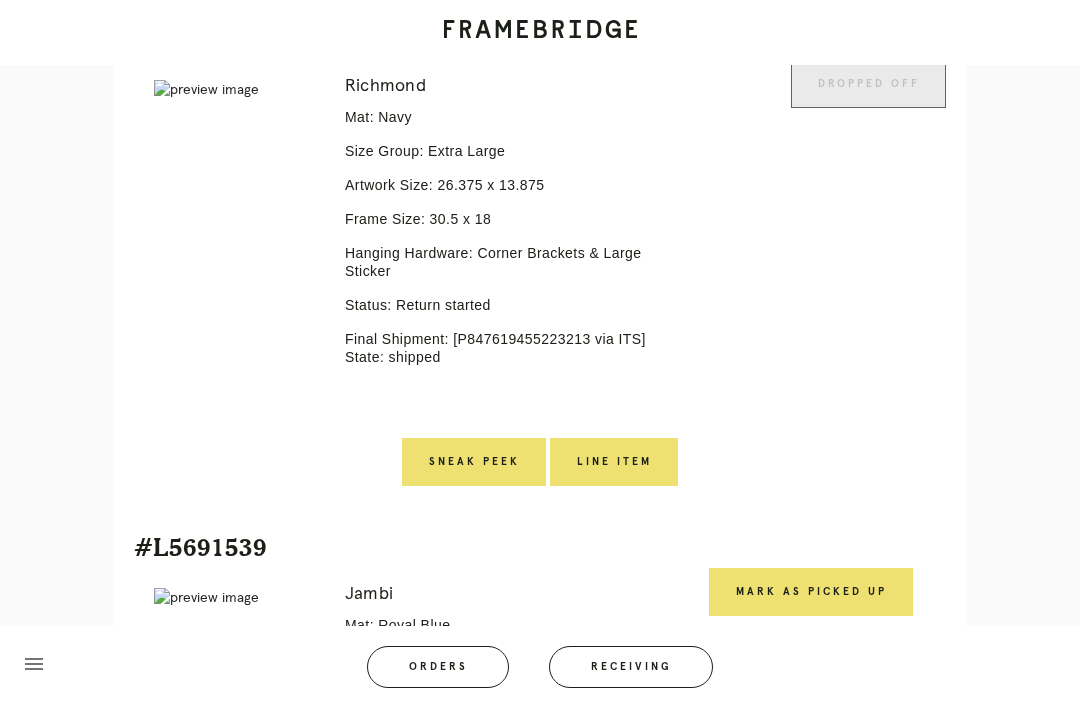 click on "Line Item" at bounding box center (614, 462) 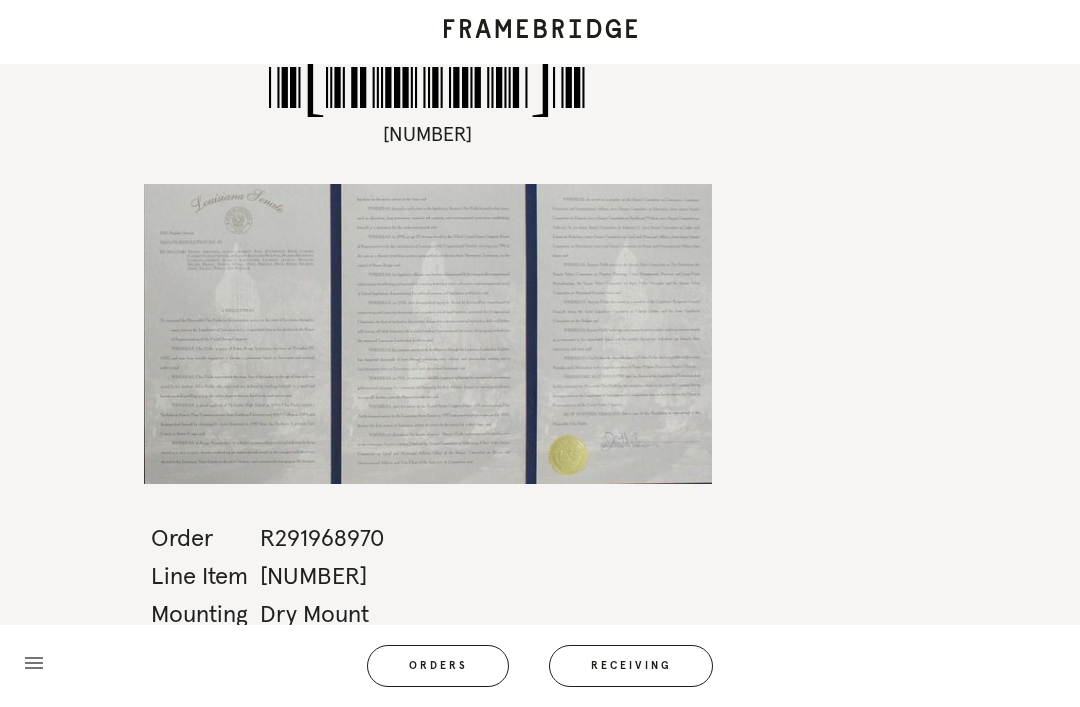 scroll, scrollTop: 64, scrollLeft: 0, axis: vertical 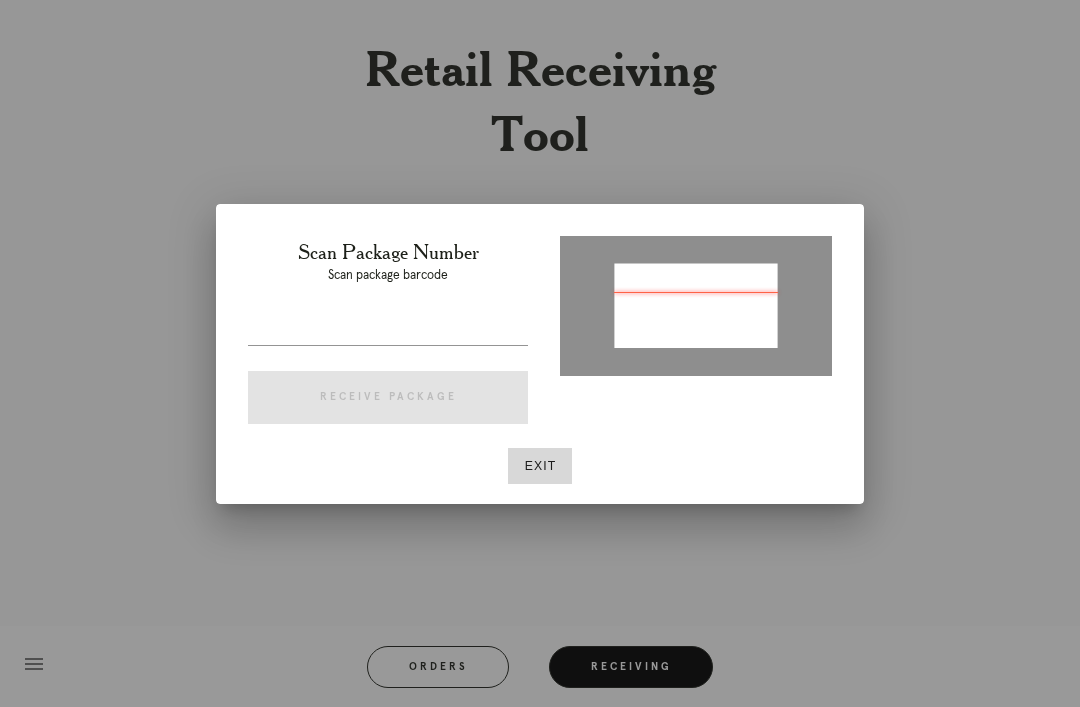 click at bounding box center (388, 329) 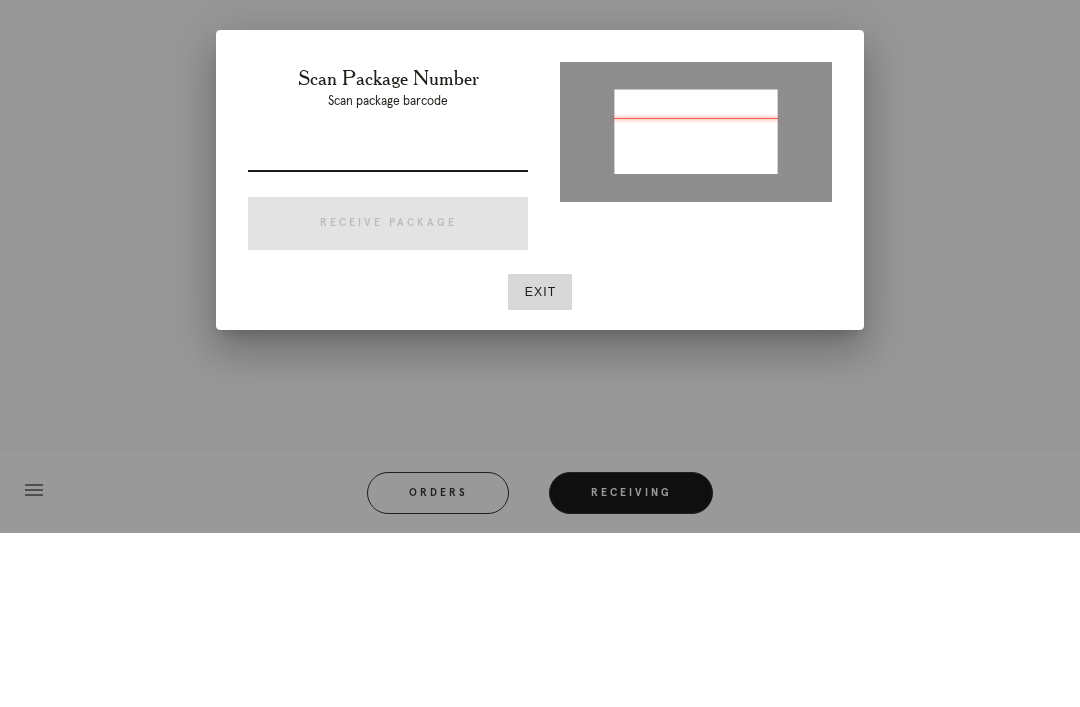 type on "P601270707518124" 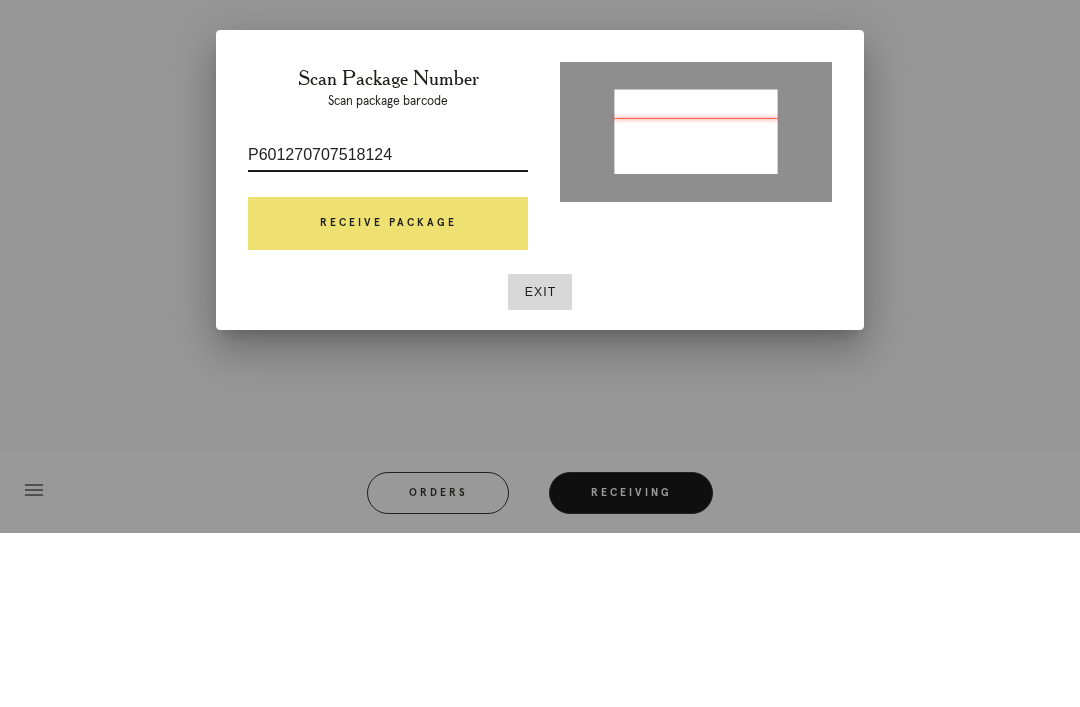 click on "Receive Package" at bounding box center (388, 398) 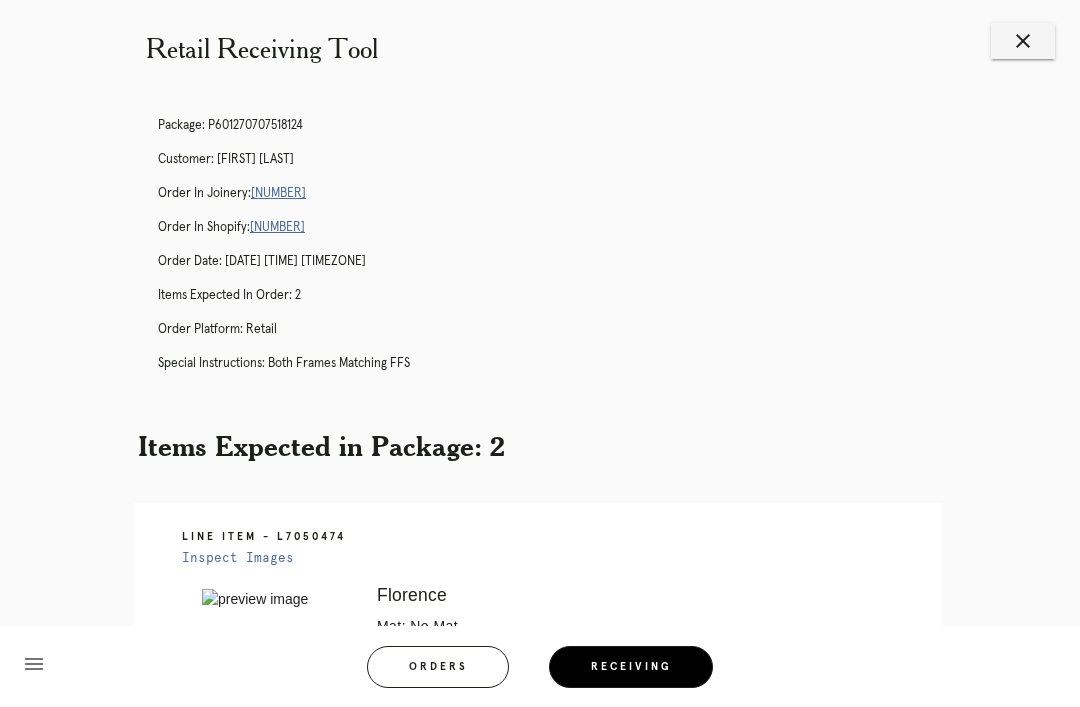scroll, scrollTop: 0, scrollLeft: 0, axis: both 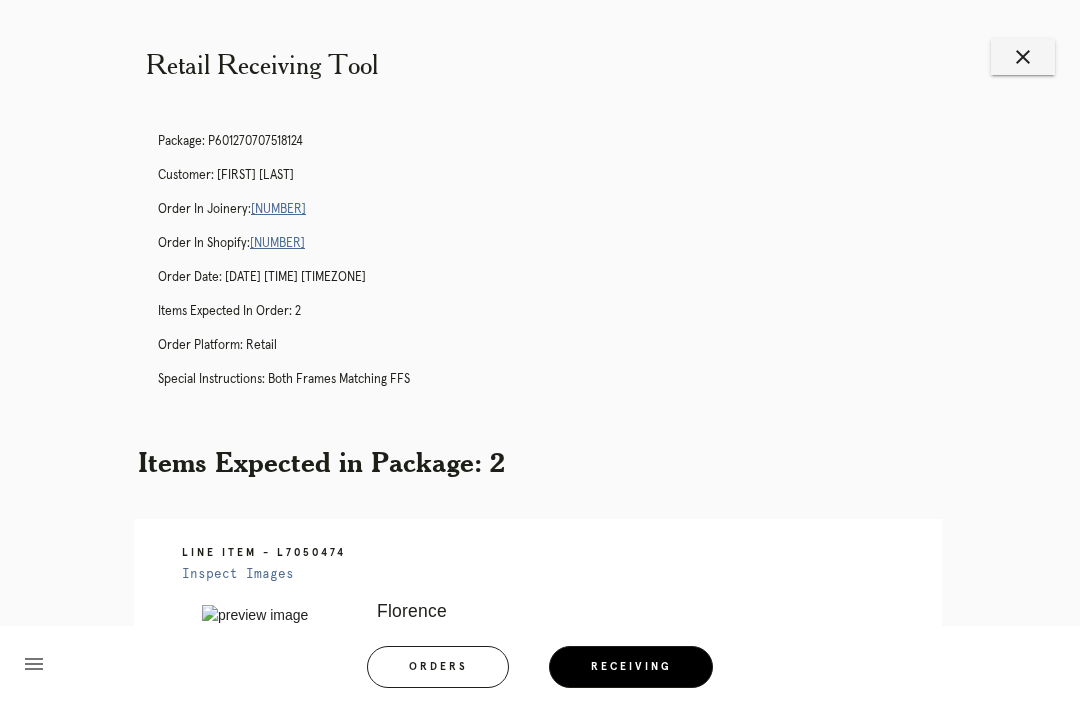 click on "close" at bounding box center [1023, 57] 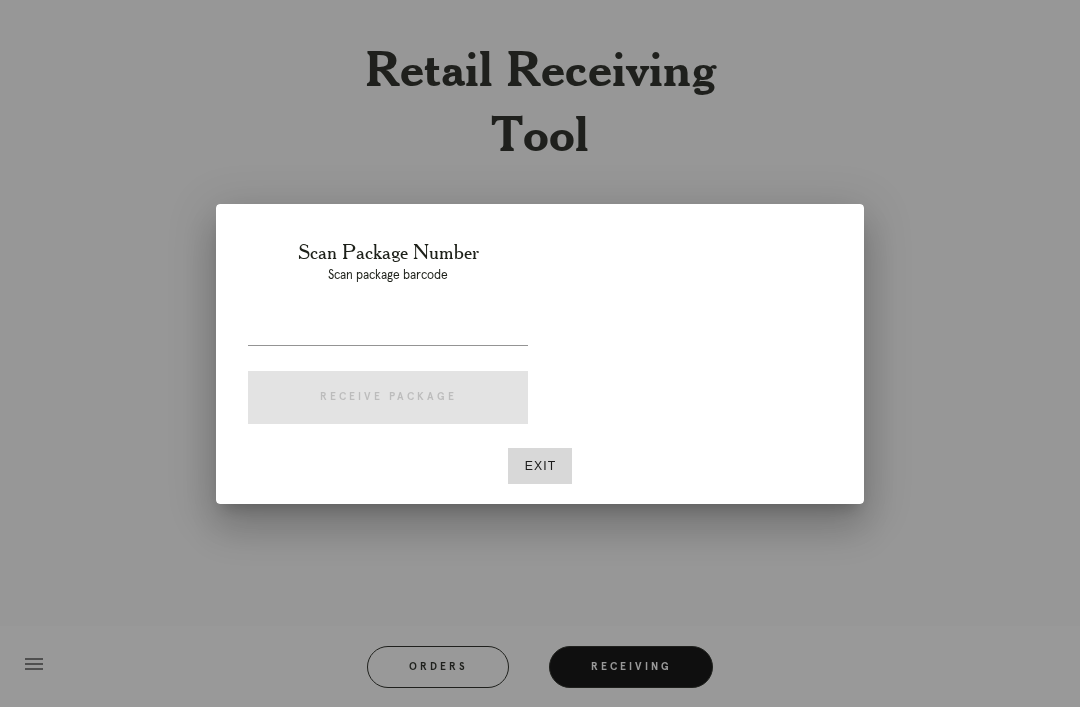 scroll, scrollTop: 0, scrollLeft: 0, axis: both 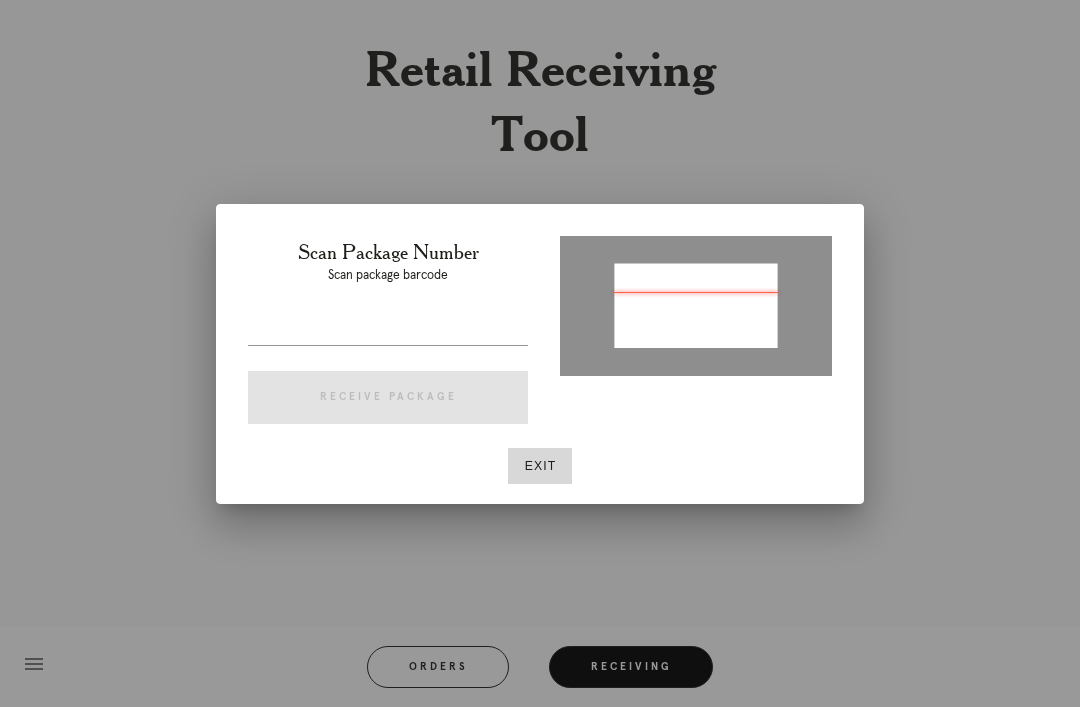 type on "P308827348357304" 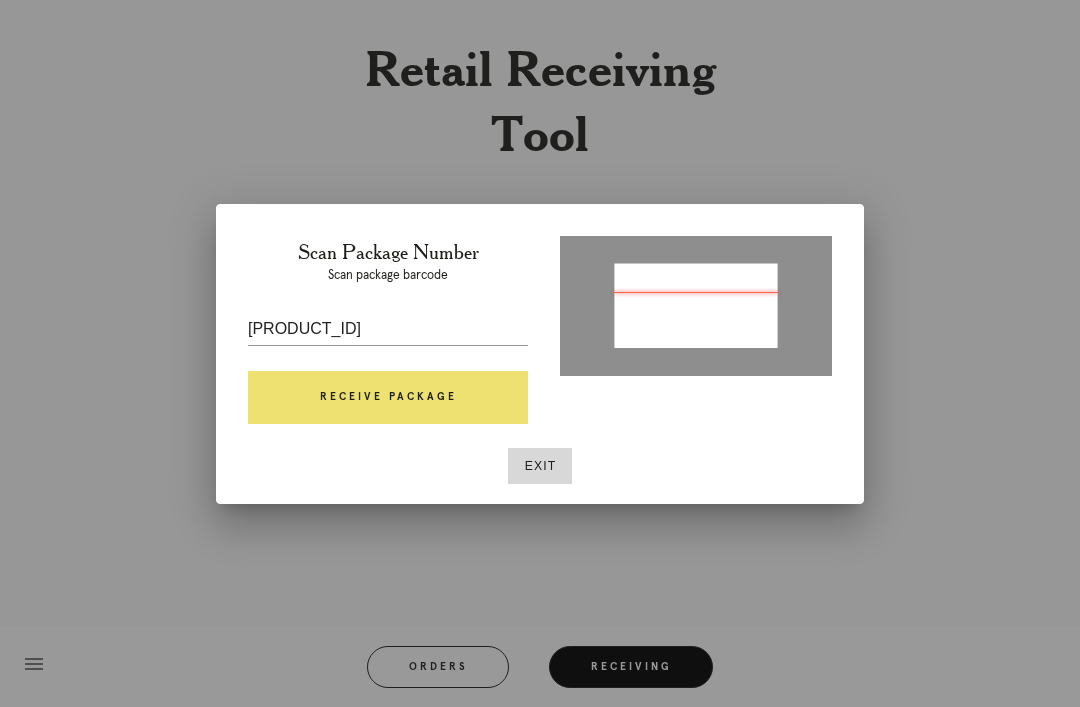 click on "Receive Package" at bounding box center (388, 398) 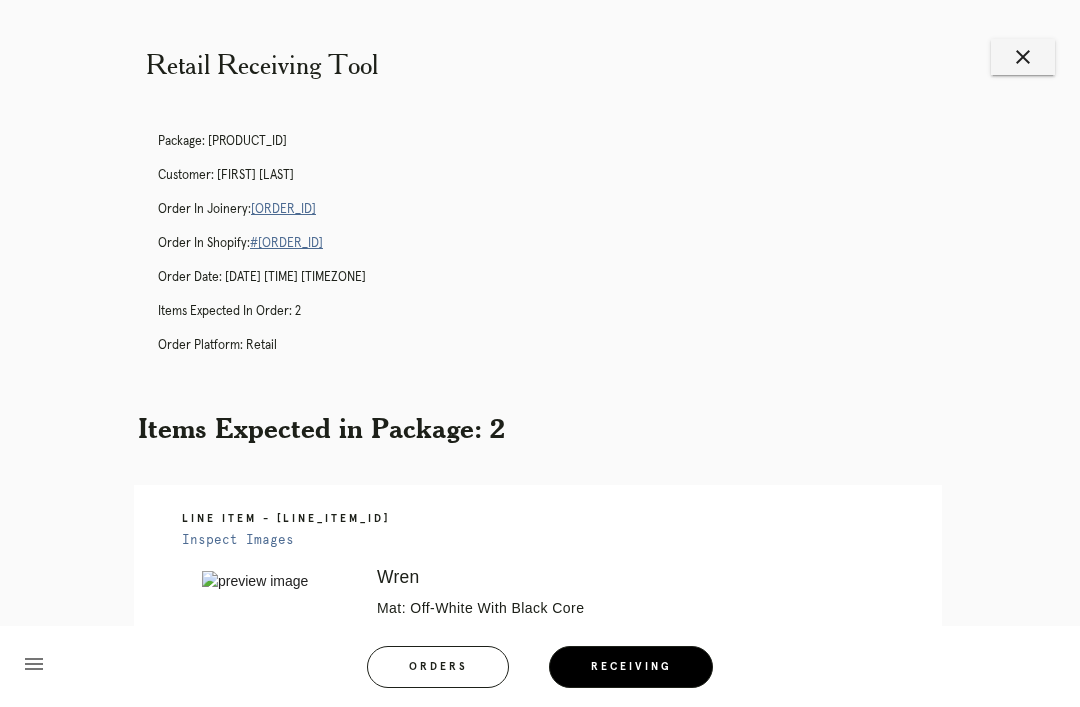 click on "Package: P308827348357304   Customer: Justin Sprague
Order in Joinery:
R695813288
Order in Shopify:
#M761730899
Order Date:
07/12/2025  2:03 PM EDT
Items Expected in Order: 2   Order Platform: retail" at bounding box center (560, 252) 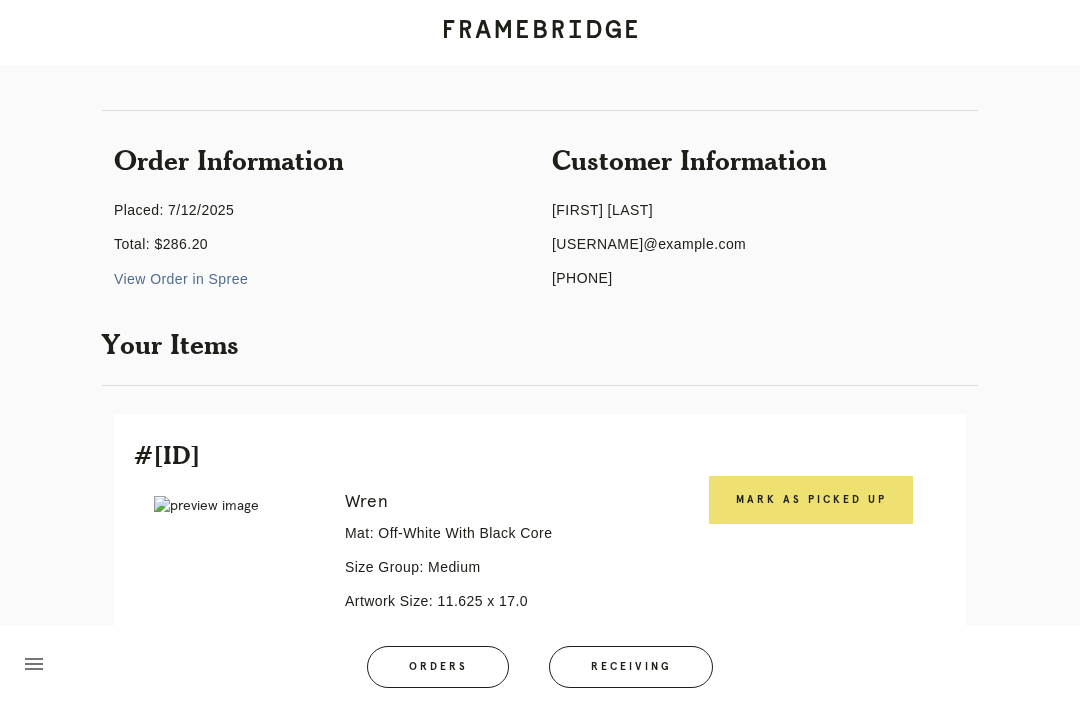 scroll, scrollTop: 265, scrollLeft: 0, axis: vertical 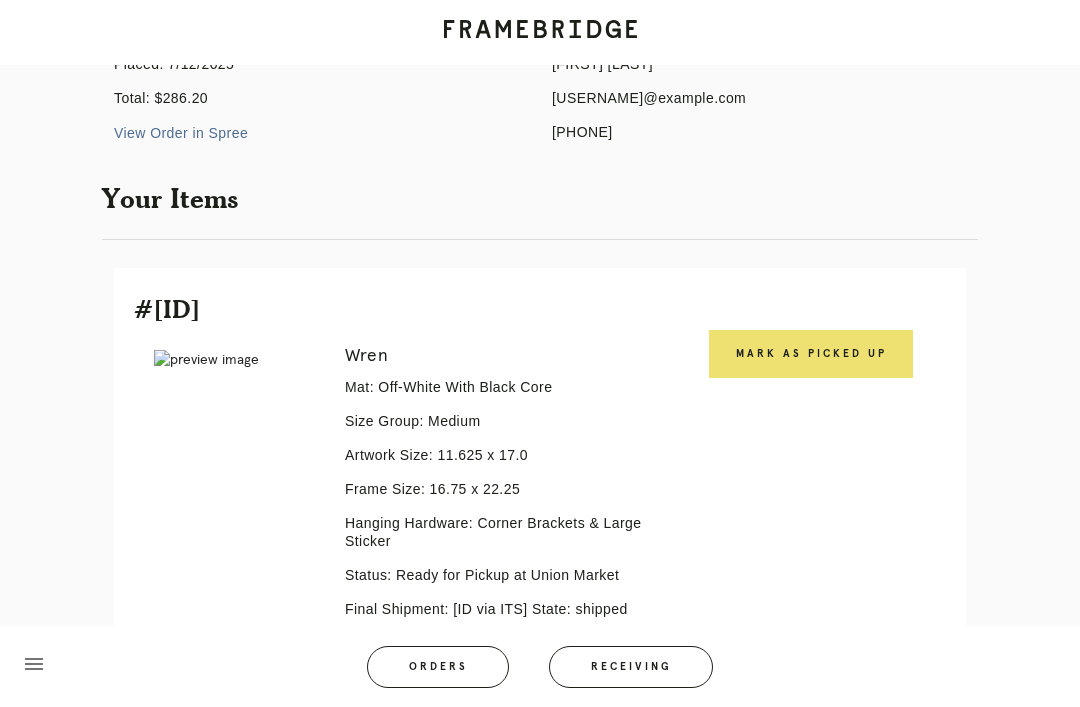 click on "Mark as Picked Up" at bounding box center (811, 354) 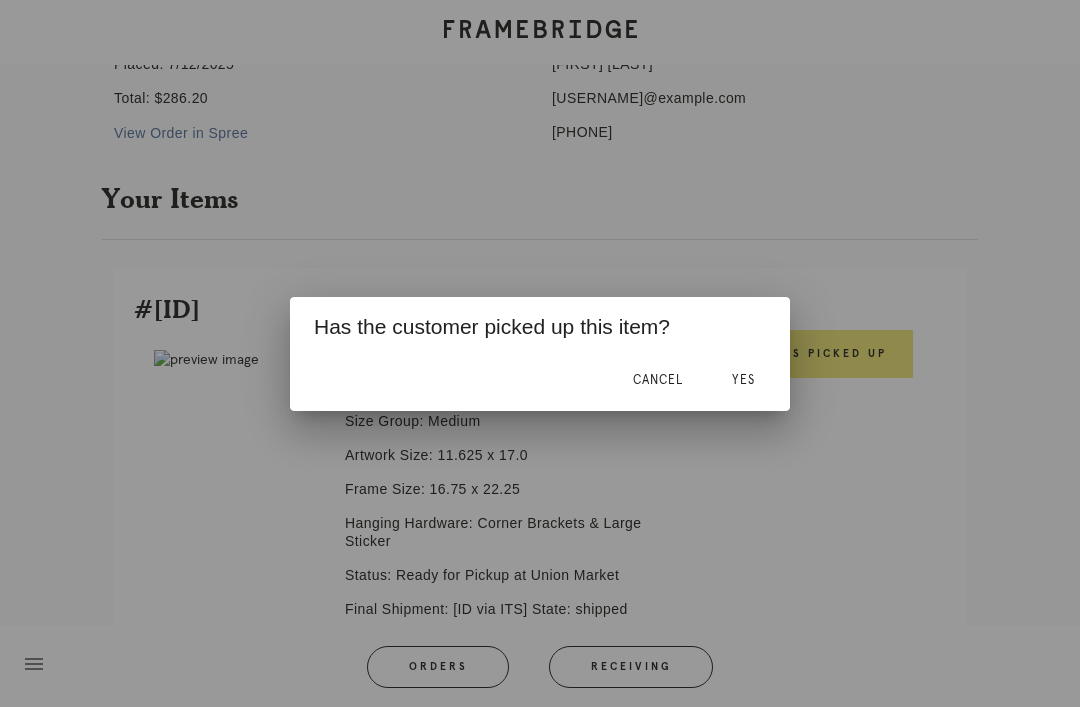 click on "Yes" at bounding box center (743, 380) 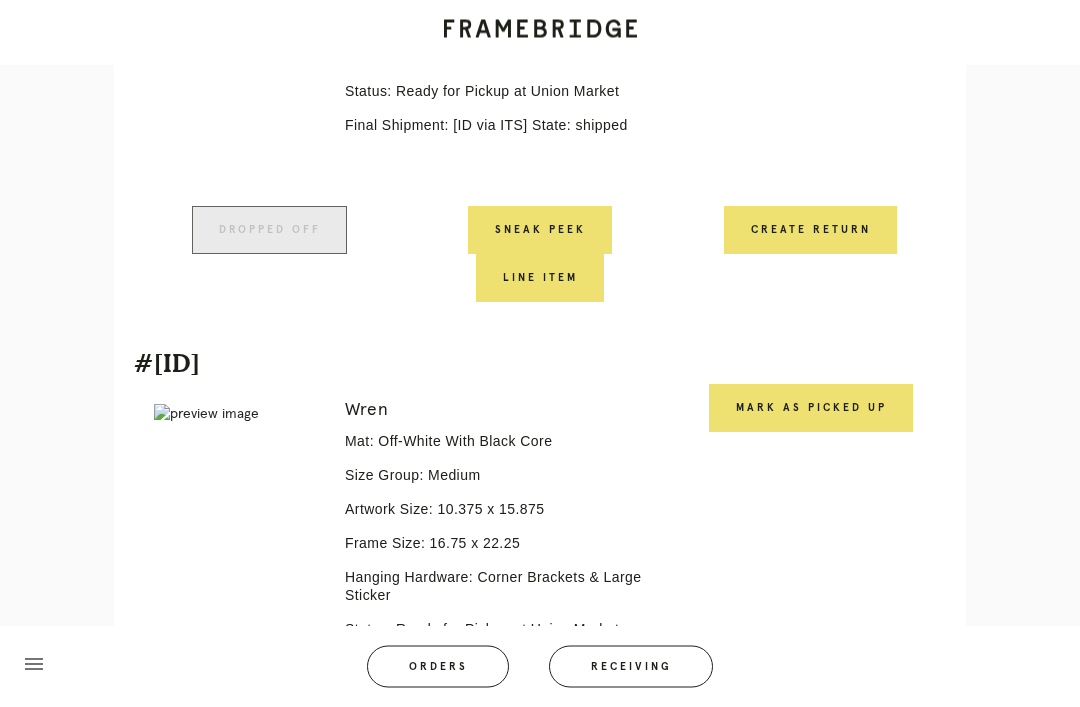 scroll, scrollTop: 749, scrollLeft: 0, axis: vertical 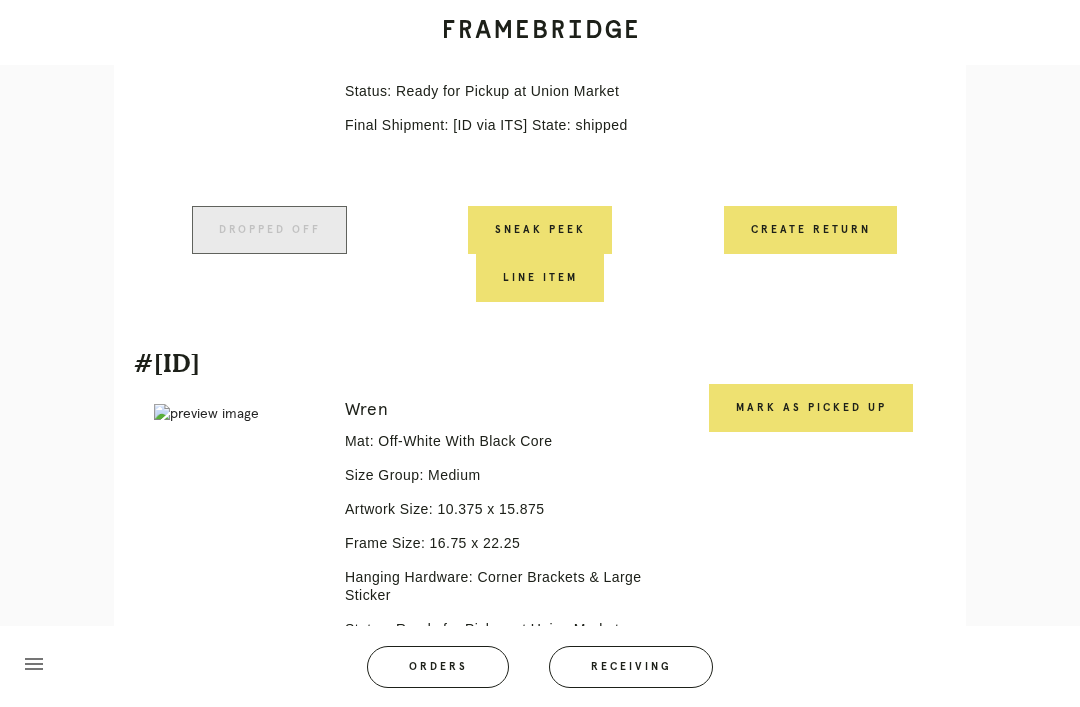 click on "Mark as Picked Up" at bounding box center (811, 408) 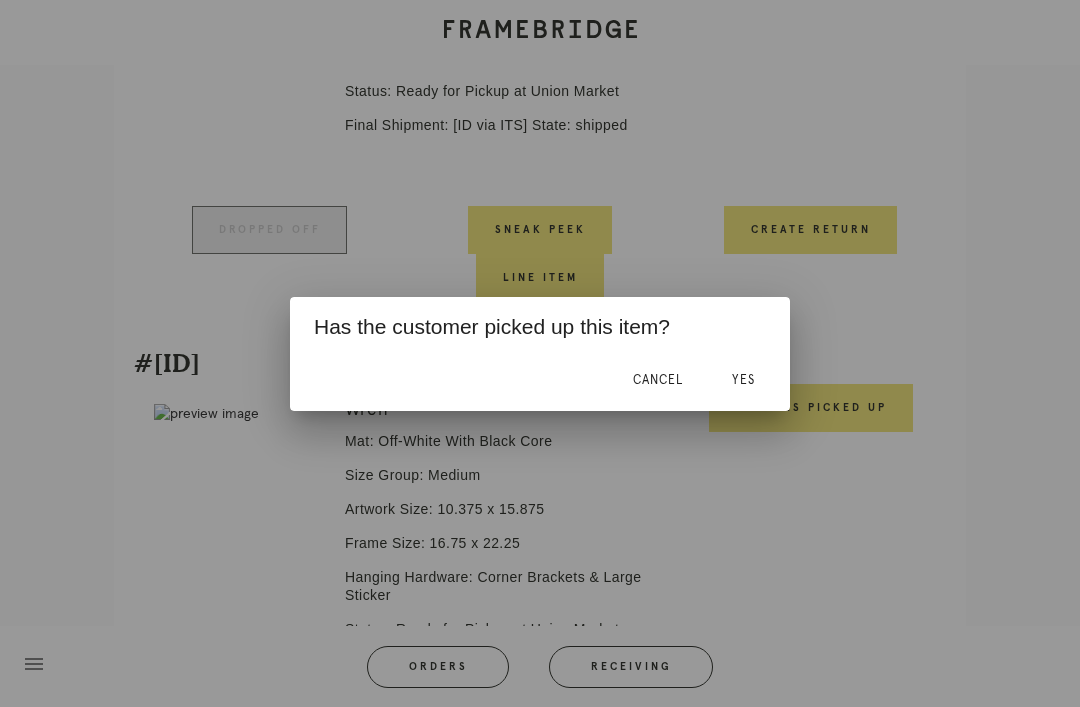 click on "Yes" at bounding box center [743, 380] 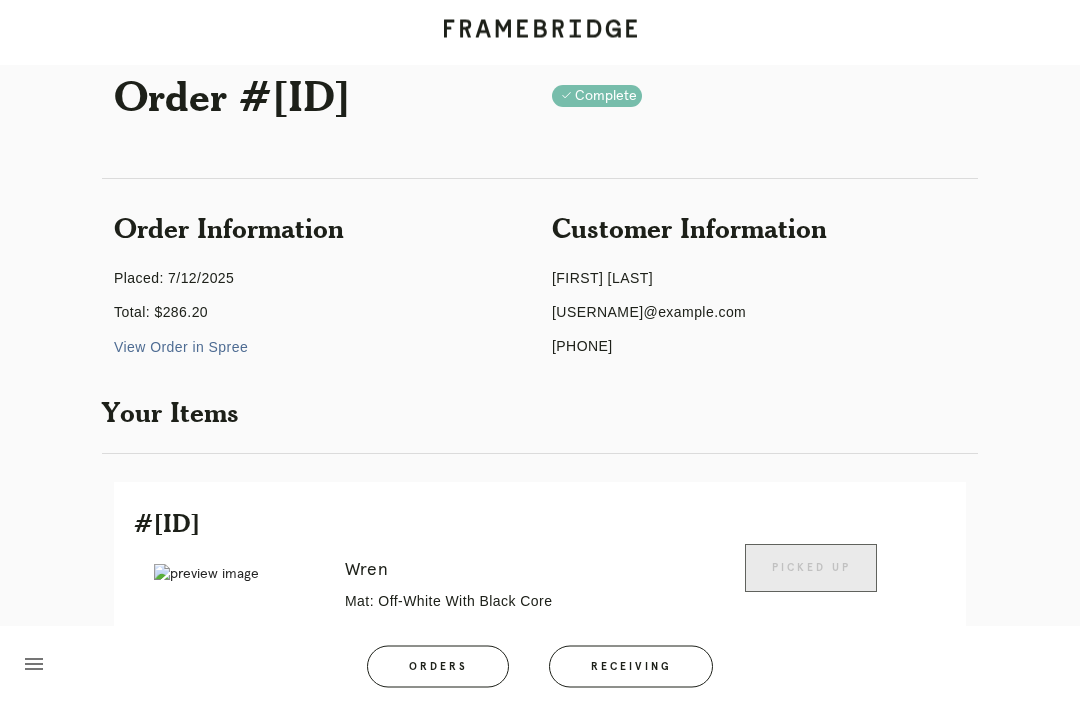 scroll, scrollTop: 0, scrollLeft: 0, axis: both 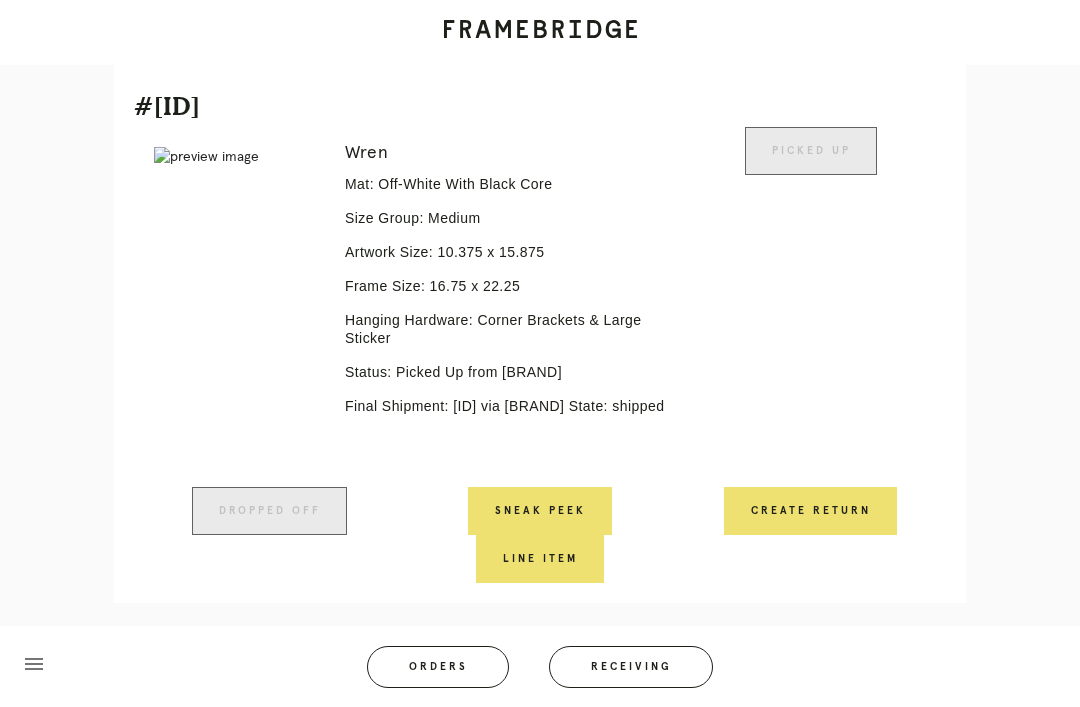 click on "Receiving" at bounding box center [631, 667] 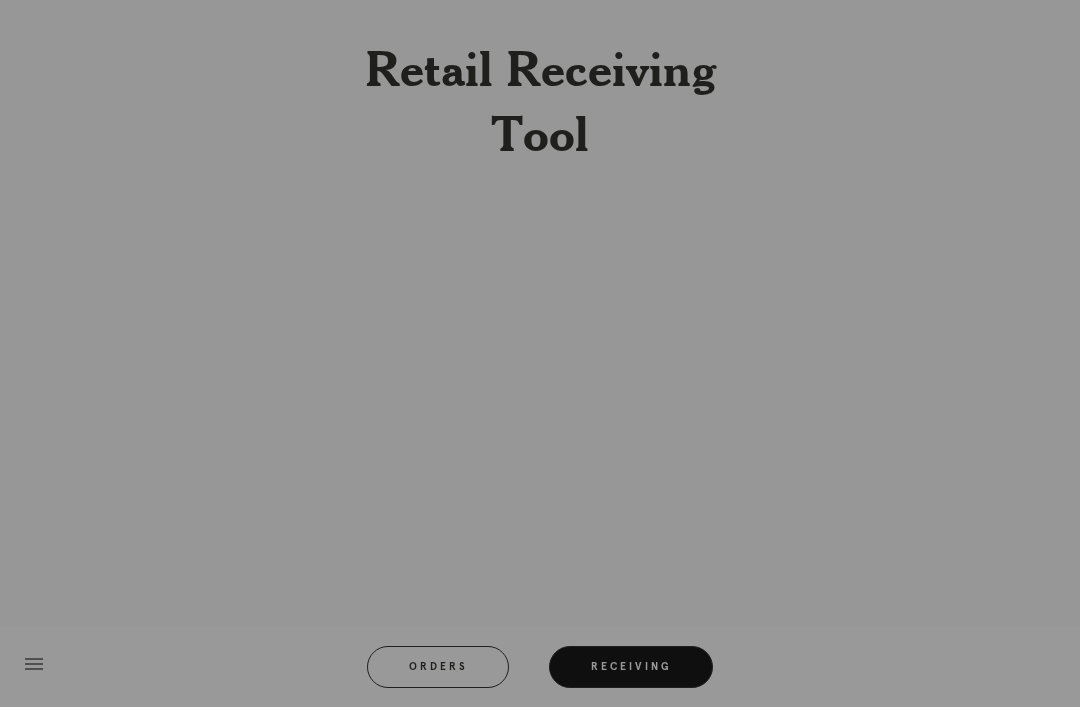 scroll, scrollTop: 0, scrollLeft: 0, axis: both 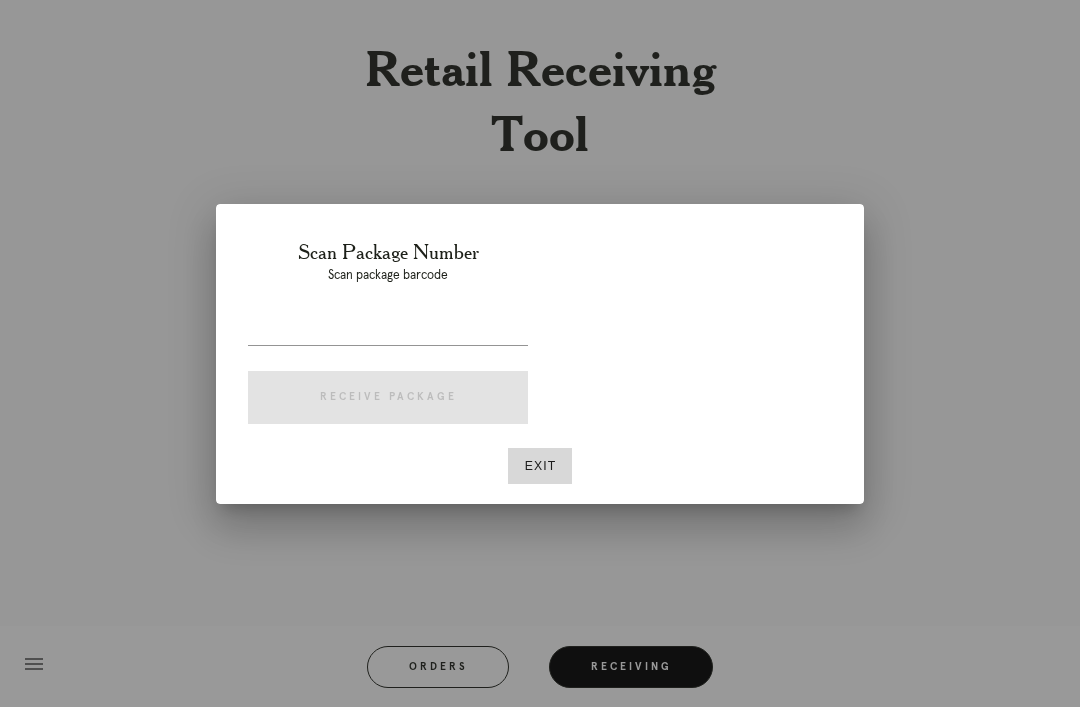 click at bounding box center (388, 329) 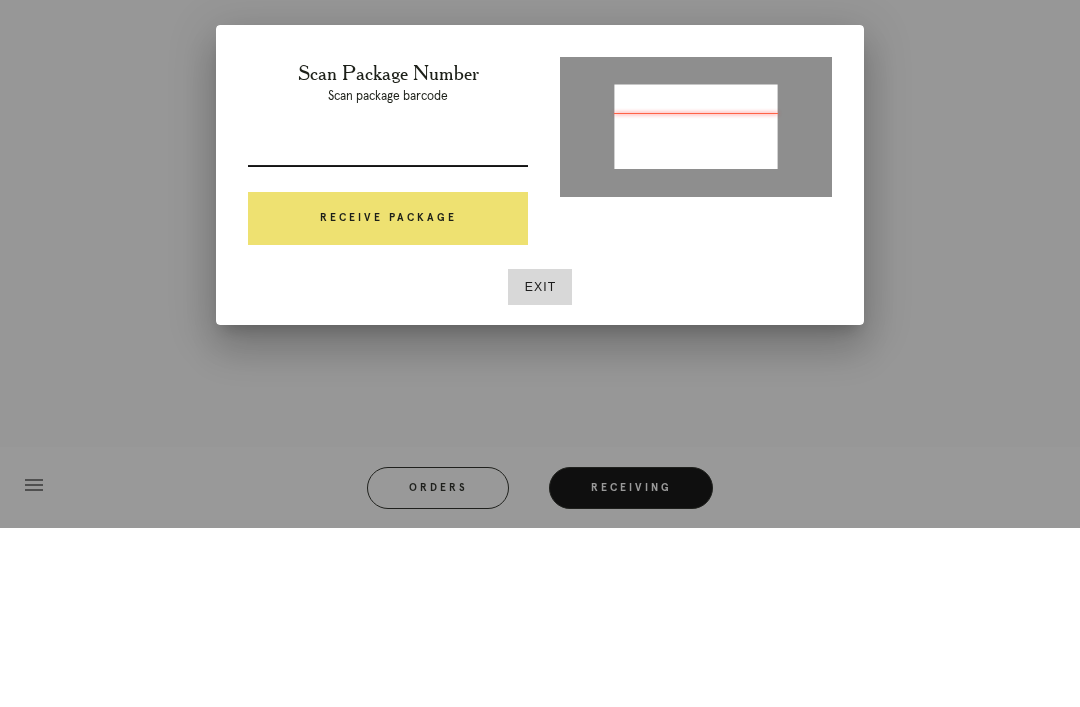 type on "P601270707518124" 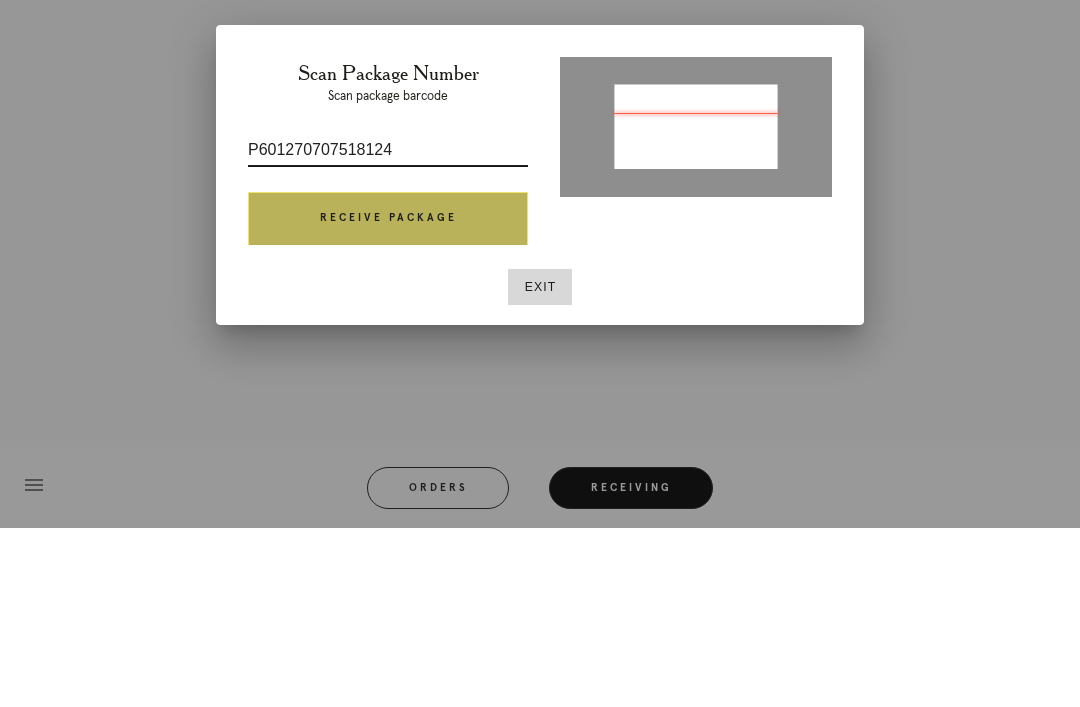 click on "Receive Package" at bounding box center (388, 398) 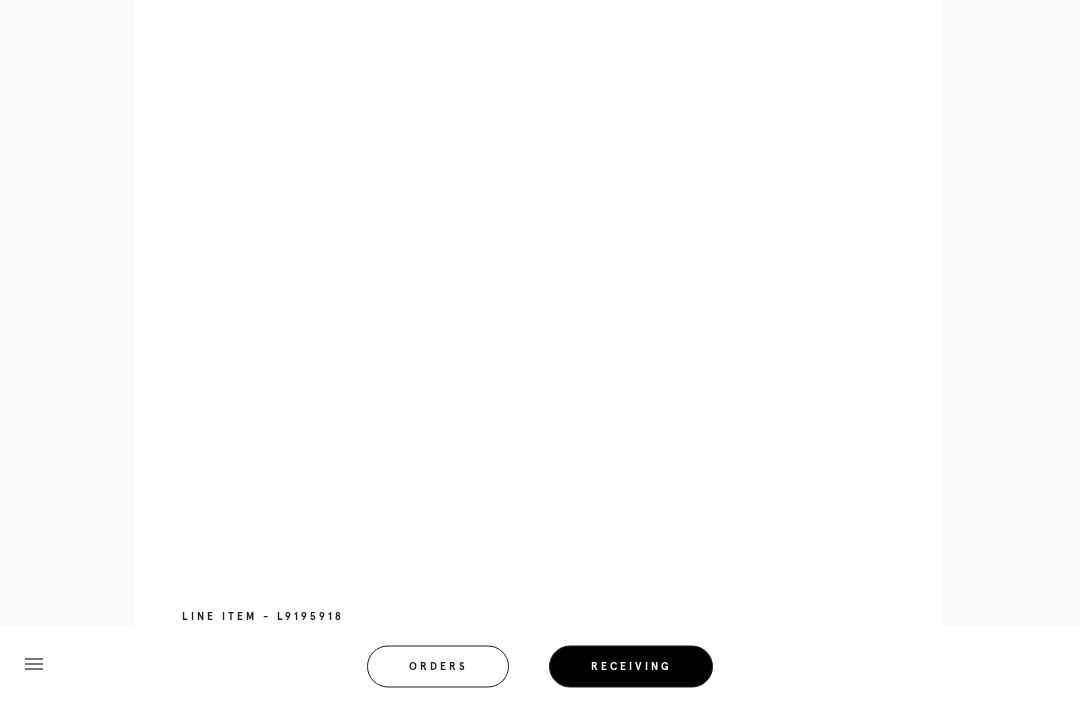 scroll, scrollTop: 873, scrollLeft: 0, axis: vertical 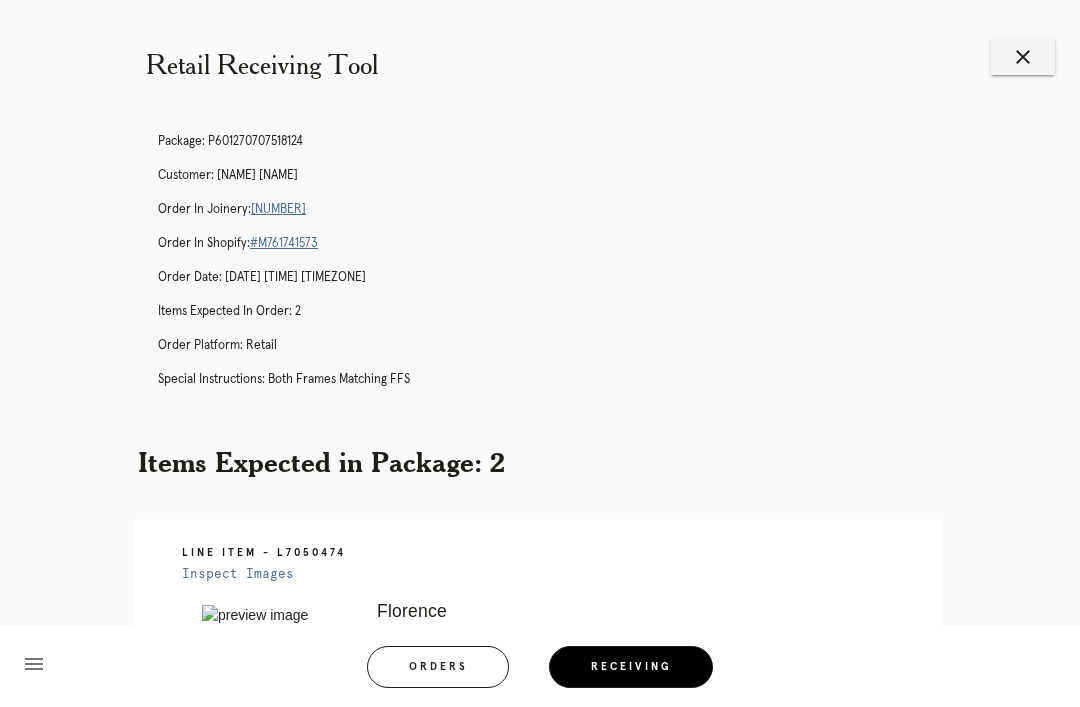 click on "close" at bounding box center [1023, 57] 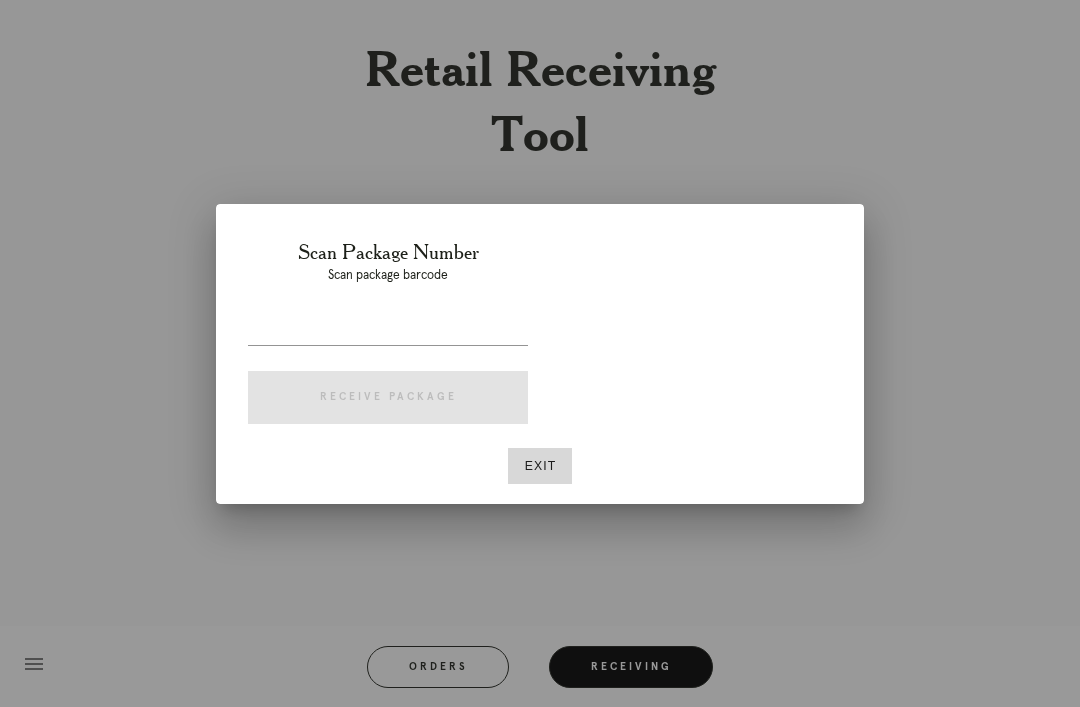 scroll, scrollTop: 0, scrollLeft: 0, axis: both 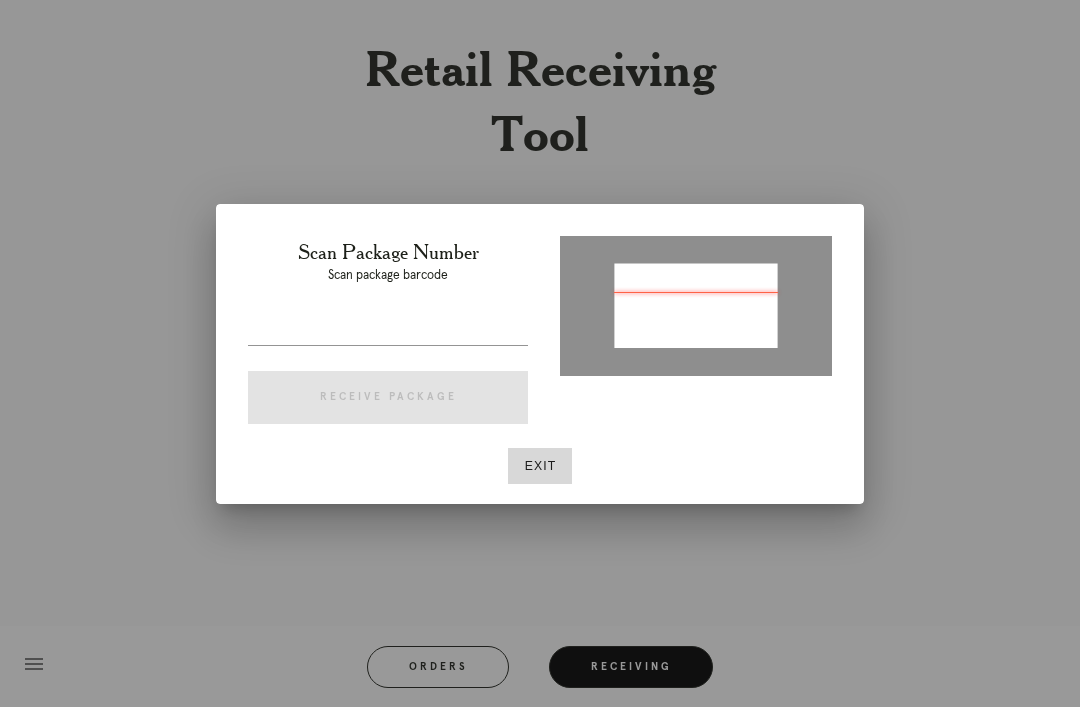 click at bounding box center (388, 329) 